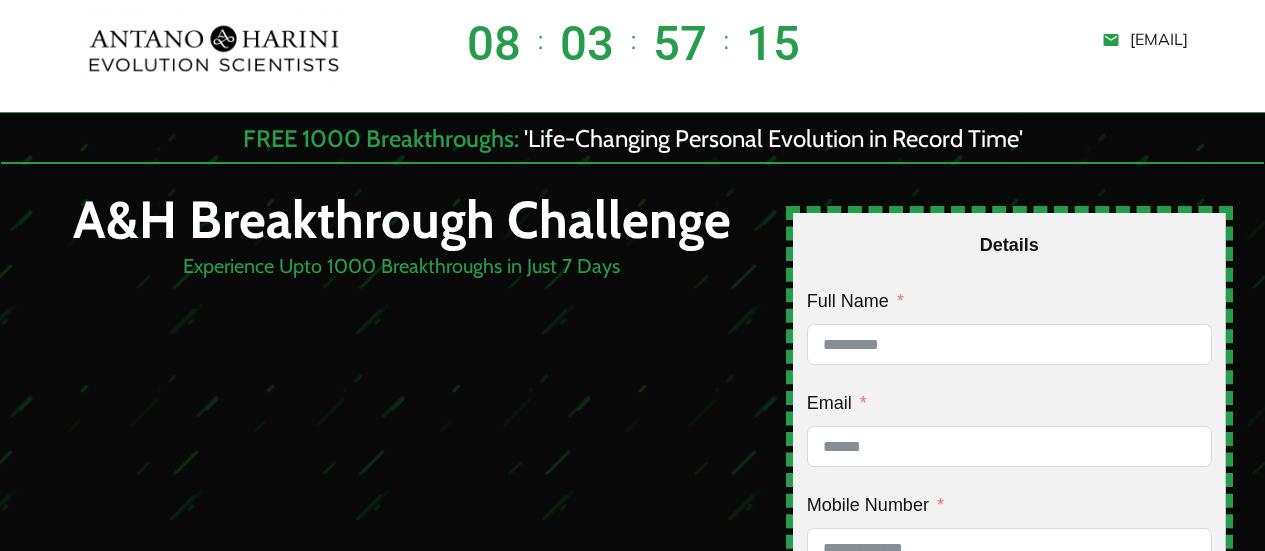 scroll, scrollTop: 100, scrollLeft: 0, axis: vertical 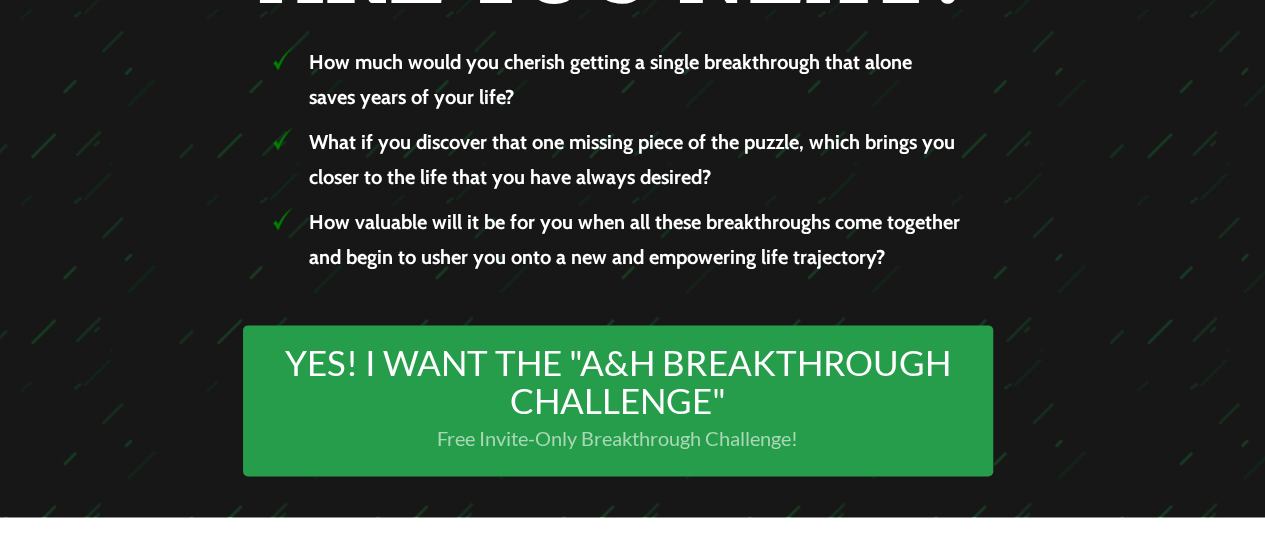 click on "YES! I WANT THE "A&H BREAKTHROUGH CHALLENGE"" at bounding box center [618, 381] 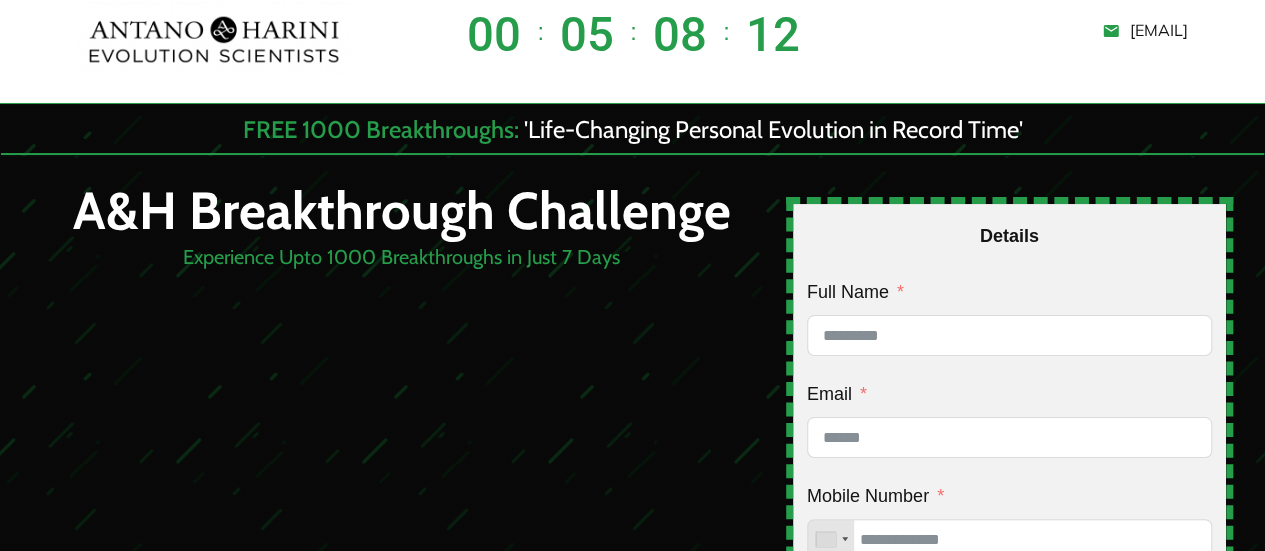 scroll, scrollTop: 0, scrollLeft: 0, axis: both 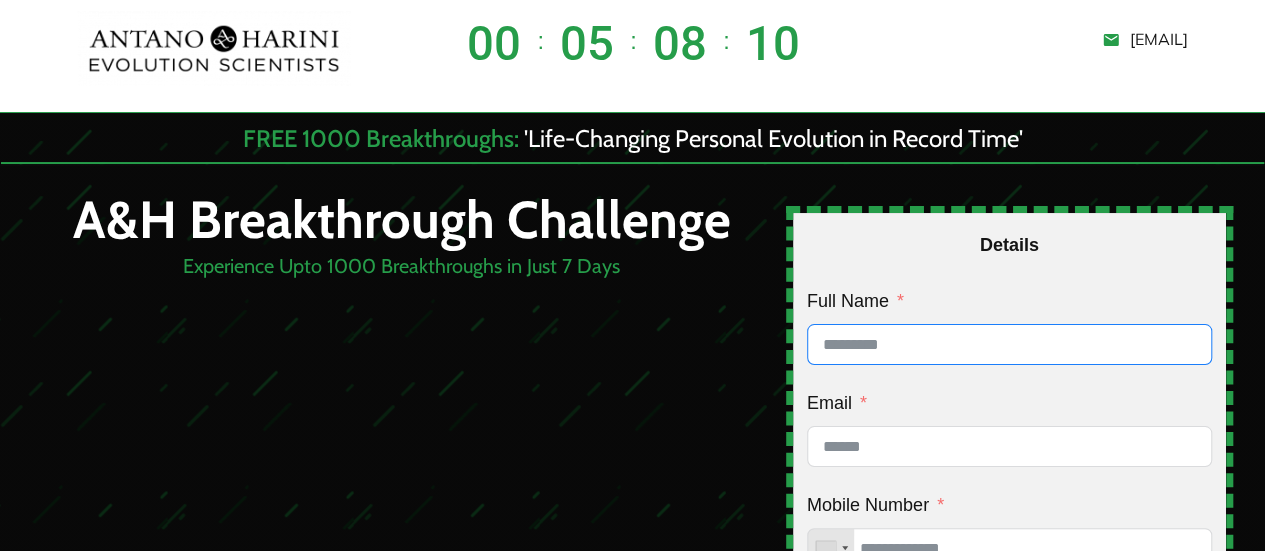 click on "Full Name" at bounding box center (1009, 344) 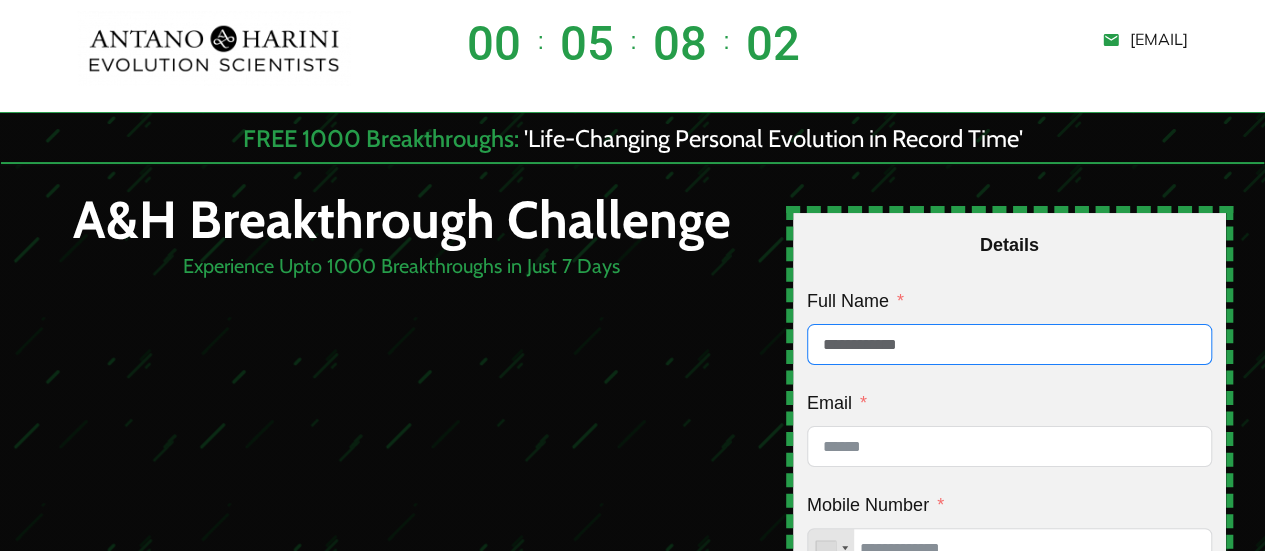type on "**********" 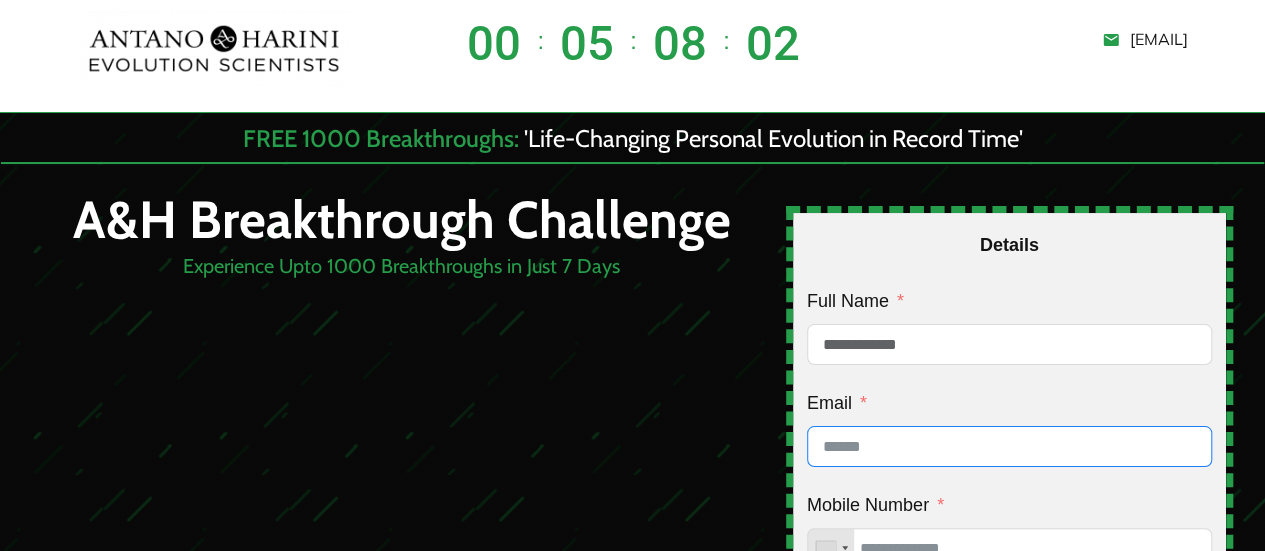 click on "Email" at bounding box center (1009, 446) 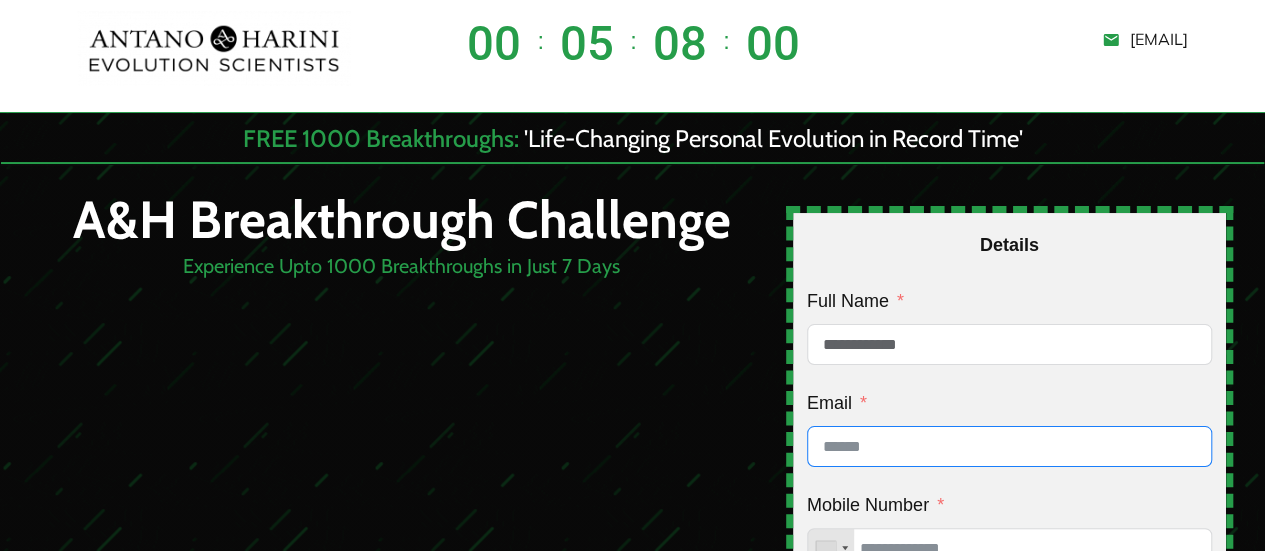 type on "**********" 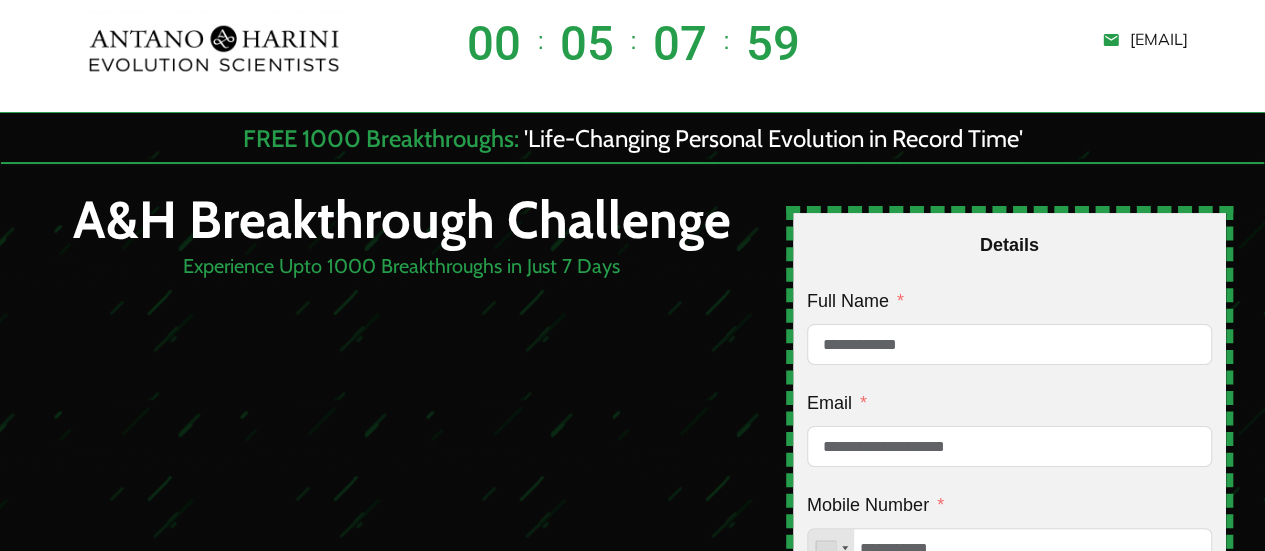 click on "Mobile Number United States +1 United Kingdom +44 Afghanistan (‫افغانستان‬‎) +93 Albania (Shqipëri) +355 Algeria (‫الجزائر‬‎) +213 American Samoa +1 Andorra +376 Angola +244 Anguilla +1 Antigua and Barbuda +1 Argentina +54 Armenia (Հայաստան) +374 Aruba +297 Ascension Island +247 Australia +61 Austria (Österreich) +43 Azerbaijan (Azərbaycan) +994 Bahamas +1 Bahrain (‫البحرين‬‎) +973 Bangladesh (বাংলাদেশ) +880 Barbados +1 Belarus (Беларусь) +375 Belgium (België) +32 Belize +501 Benin (Bénin) +229 Bermuda +1 Bhutan (འབྲུག) +975 Bolivia +591 Bosnia and Herzegovina (Босна и Херцеговина) +387 Botswana +267 Brazil (Brasil) +55 British Indian Ocean Territory +246 British Virgin Islands +1 Brunei +673 Bulgaria (България) +359 Burkina Faso +226 Burundi (Uburundi) +257 Cambodia (កម្ពុជា) +855 Cameroon (Cameroun) +237 Canada +1 Cape Verde (Kabu Verdi) +238 Caribbean Netherlands +599 +1 +236 +235" at bounding box center (1009, 528) 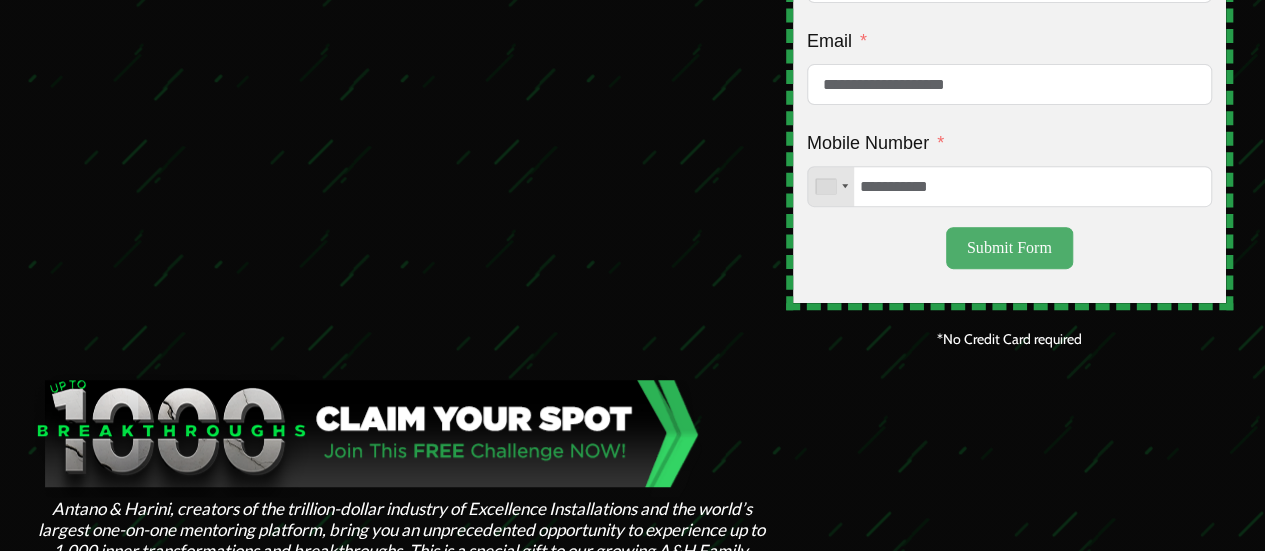 scroll, scrollTop: 368, scrollLeft: 0, axis: vertical 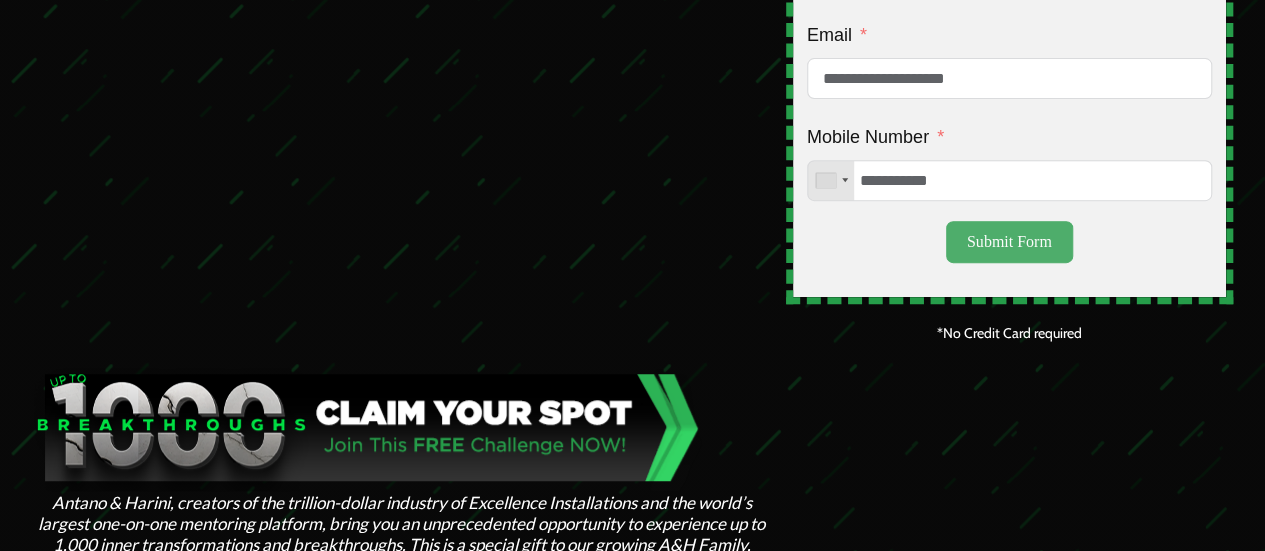 click on "Submit Form" at bounding box center (1009, 242) 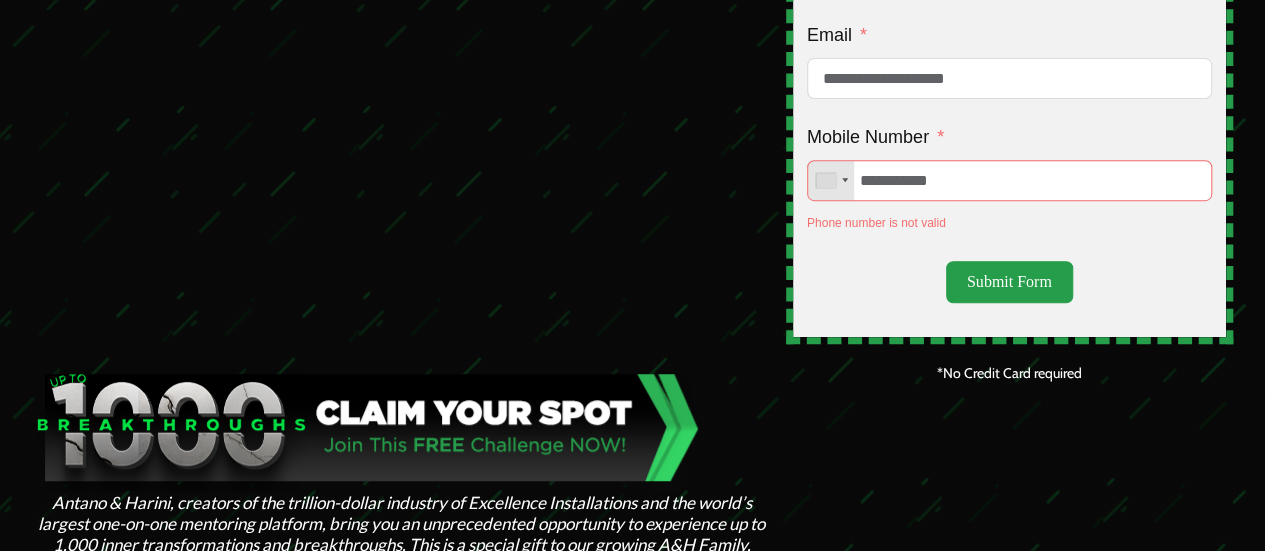 click on "United States +1 United Kingdom +44 Afghanistan (‫افغانستان‬‎) +93 Albania (Shqipëri) +355 Algeria (‫الجزائر‬‎) +213 American Samoa +1 Andorra +376 Angola +244 Anguilla +1 Antigua and Barbuda +1 Argentina +54 Armenia (Հայաստան) +374 Aruba +297 Ascension Island +247 Australia +61 Austria (Österreich) +43 Azerbaijan (Azərbaycan) +994 Bahamas +1 Bahrain (‫البحرين‬‎) +973 Bangladesh (বাংলাদেশ) +880 Barbados +1 Belarus (Беларусь) +375 Belgium (België) +32 Belize +501 Benin (Bénin) +229 Bermuda +1 Bhutan (འབྲུག) +975 Bolivia +591 Bosnia and Herzegovina (Босна и Херцеговина) +387 Botswana +267 Brazil (Brasil) +55 British Indian Ocean Territory +246 British Virgin Islands +1 Brunei +673 Bulgaria (България) +359 Burkina Faso +226 Burundi (Uburundi) +257 Cambodia (កម្ពុជា) +855 Cameroon (Cameroun) +237 Canada +1 Cape Verde (Kabu Verdi) +238 Caribbean Netherlands +599 Cayman Islands +1 +236 +235" at bounding box center [1009, 180] 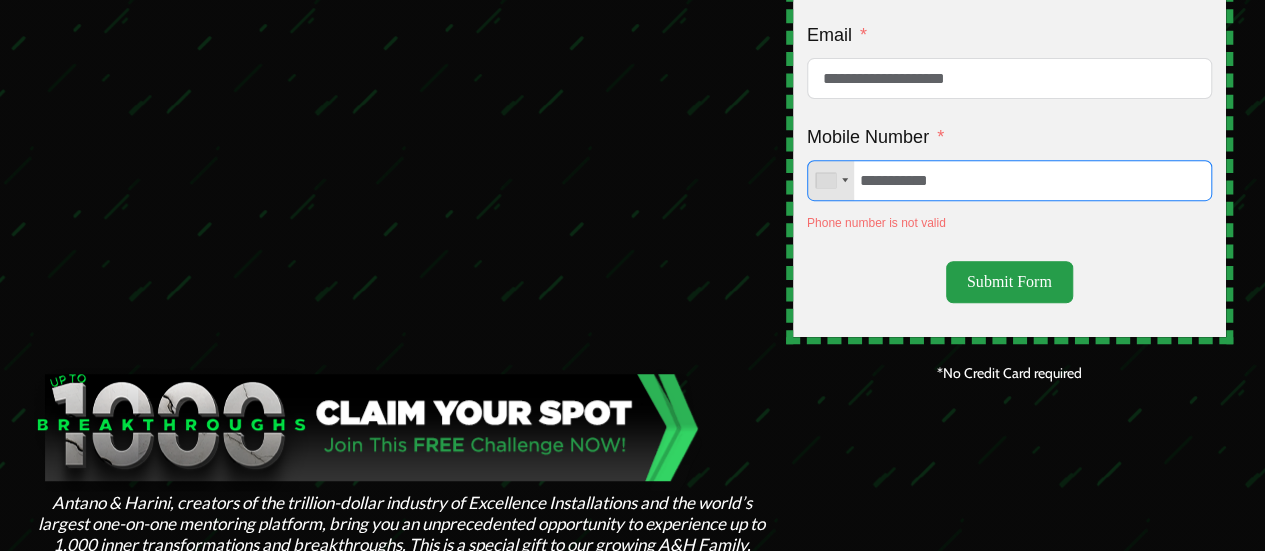 click on "**********" at bounding box center (1009, 180) 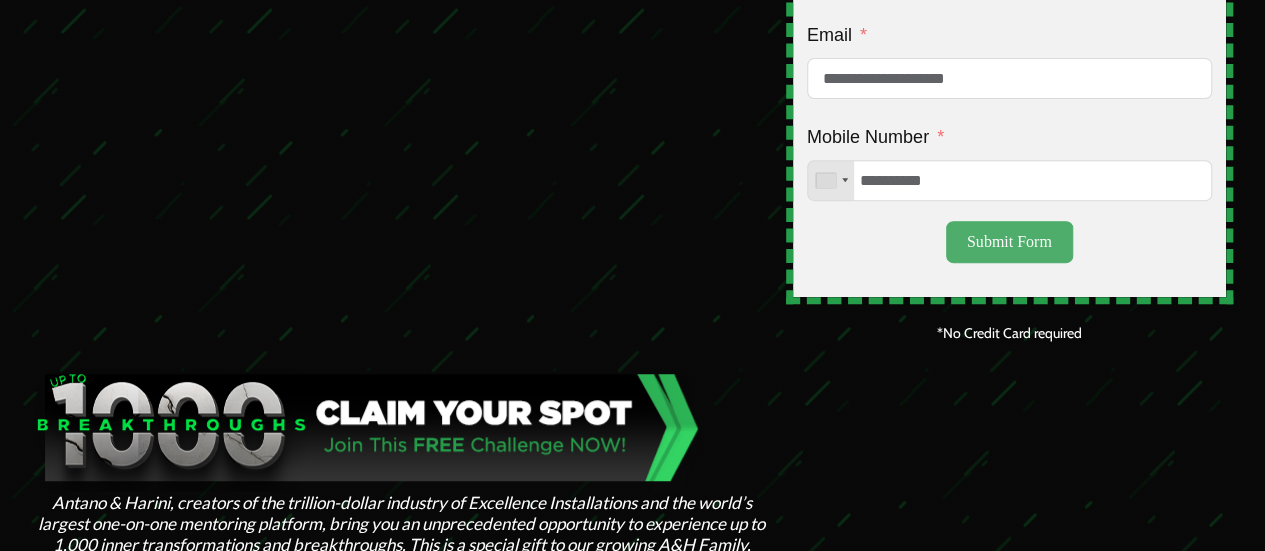 click on "**********" at bounding box center [1009, 71] 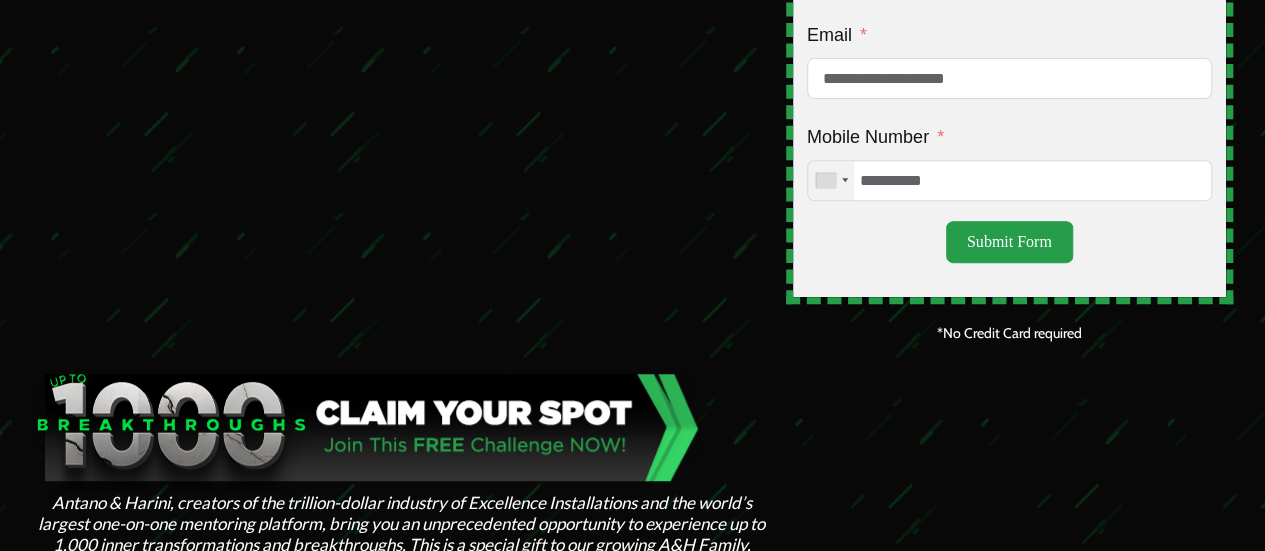 click at bounding box center [831, 180] 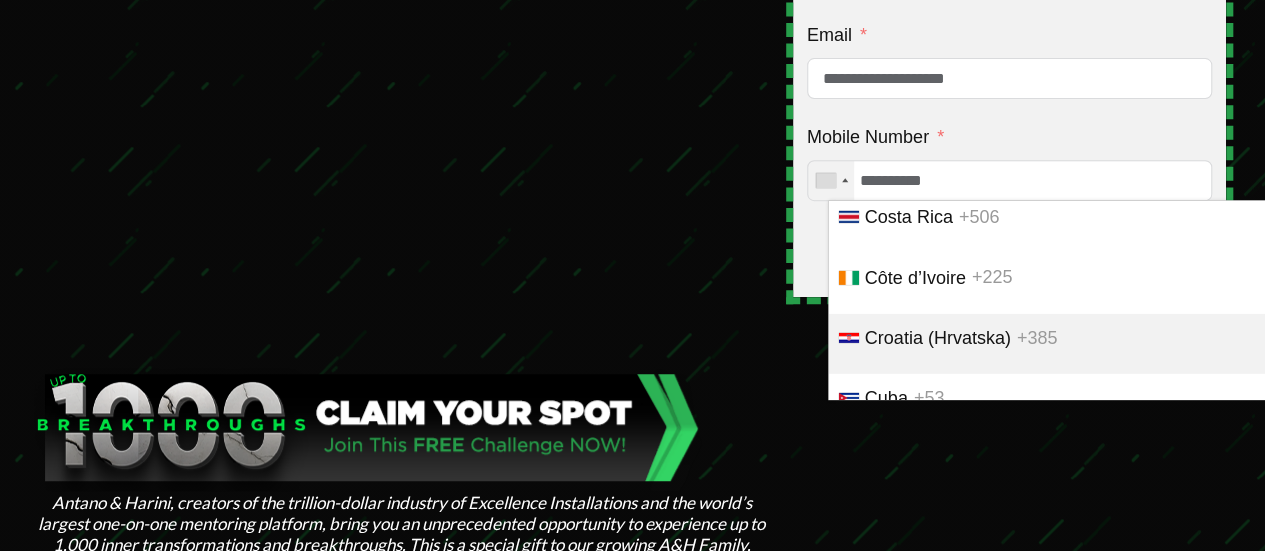 scroll, scrollTop: 5982, scrollLeft: 0, axis: vertical 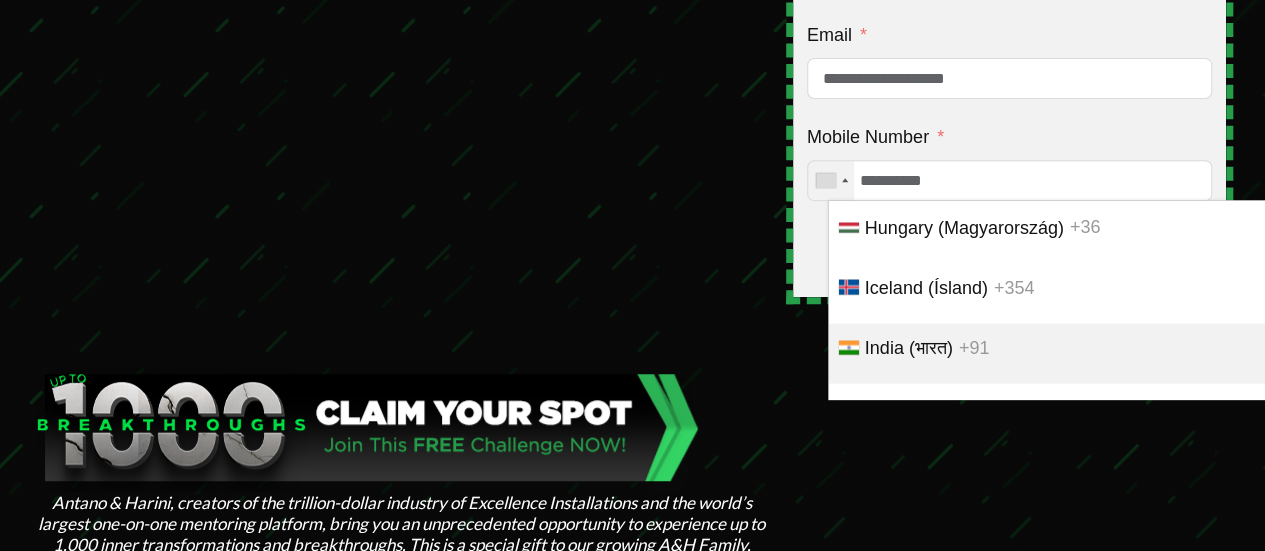 click on "India (भारत)" at bounding box center (909, 347) 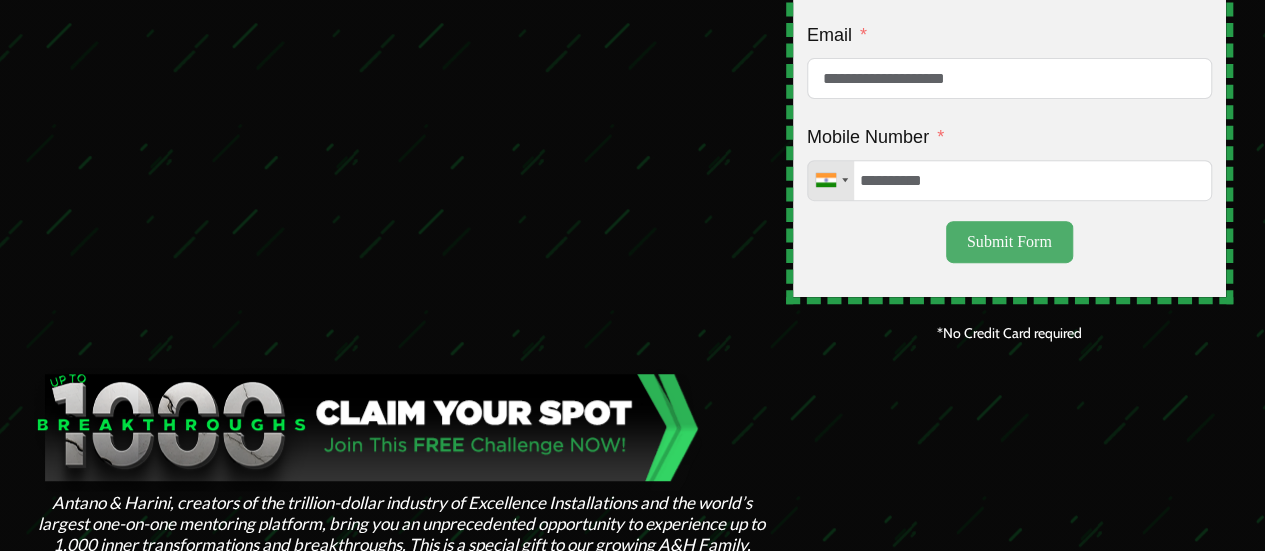 click on "Submit Form" at bounding box center (1009, 242) 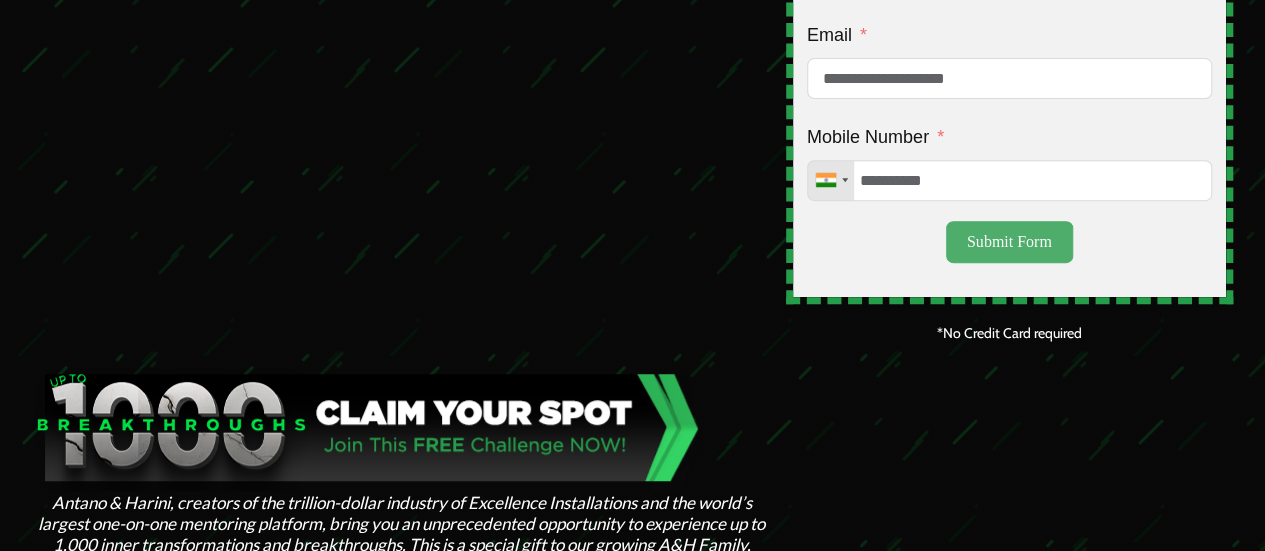 type on "**********" 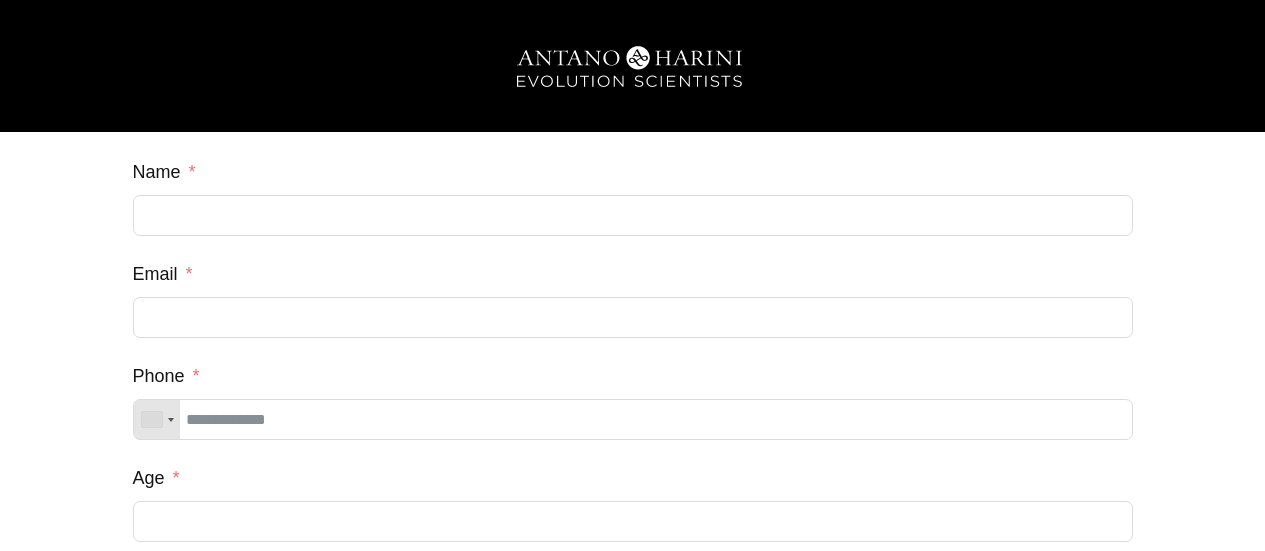 scroll, scrollTop: 0, scrollLeft: 0, axis: both 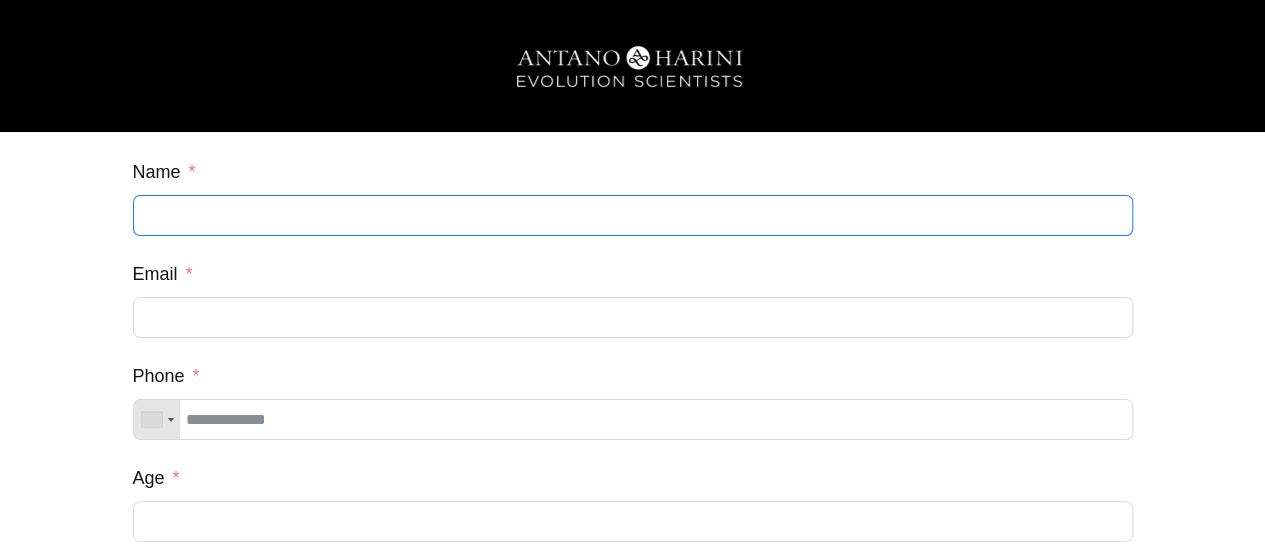 click on "Name" at bounding box center [633, 215] 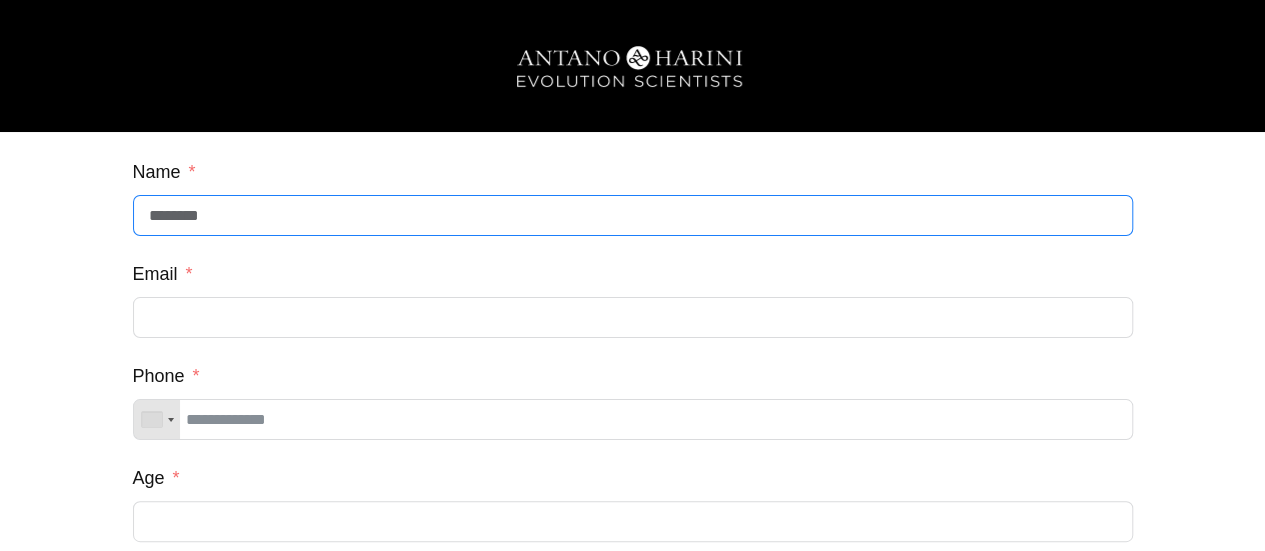 type on "*******" 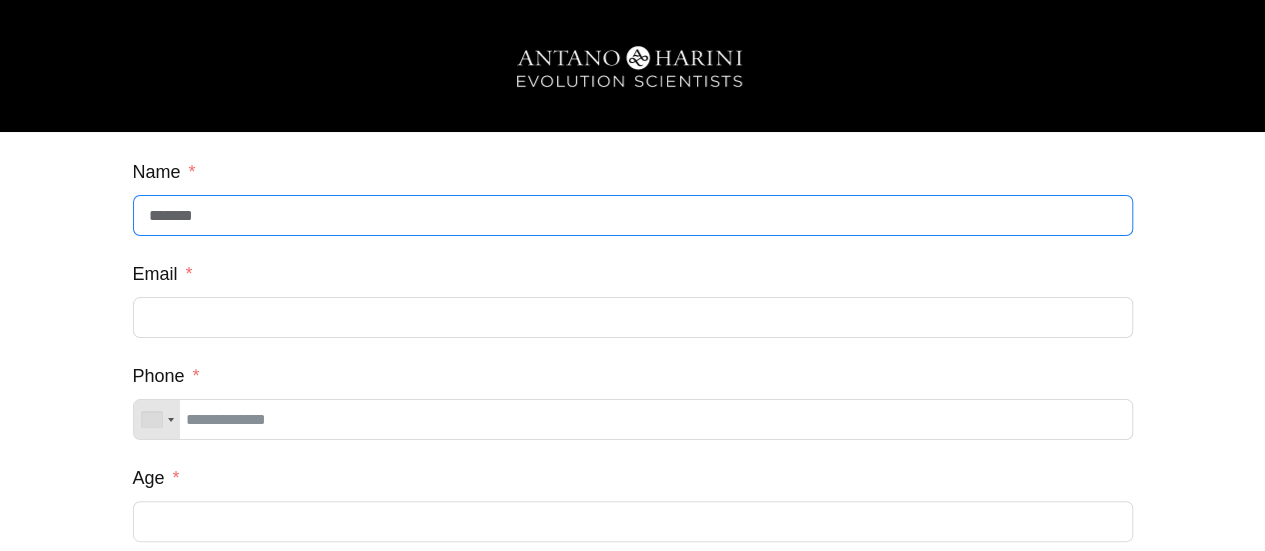 type on "**********" 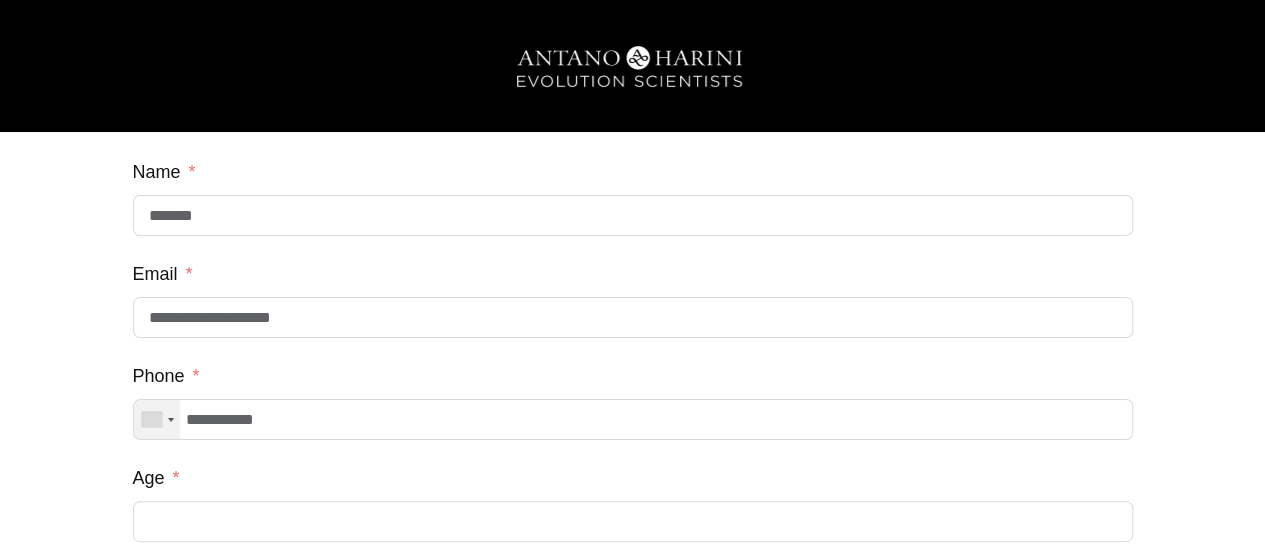 click at bounding box center (157, 419) 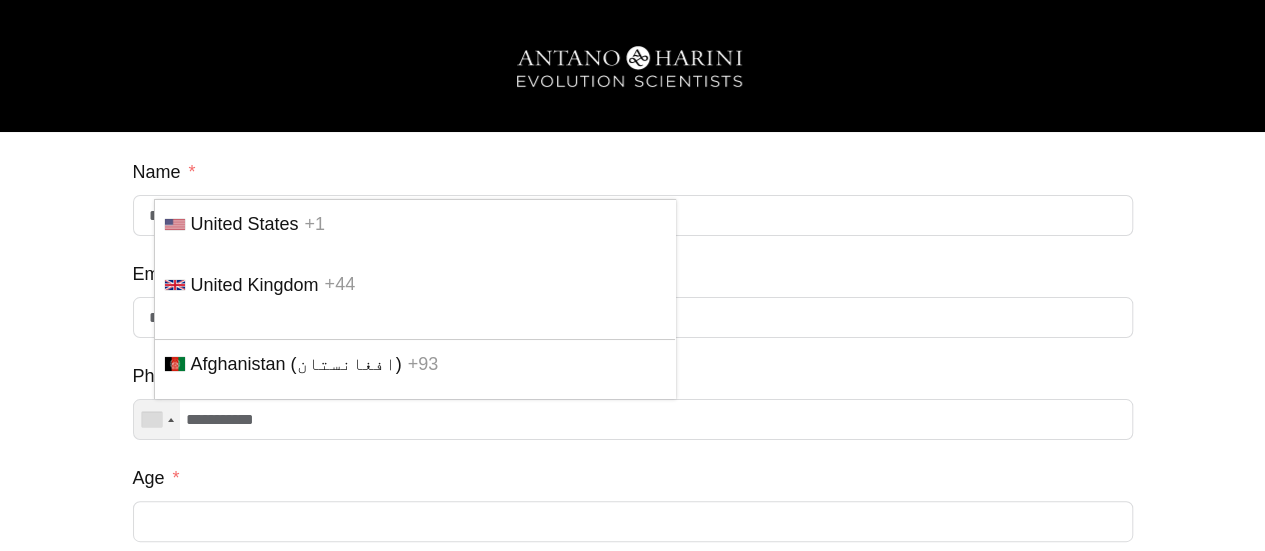 scroll, scrollTop: 5982, scrollLeft: 0, axis: vertical 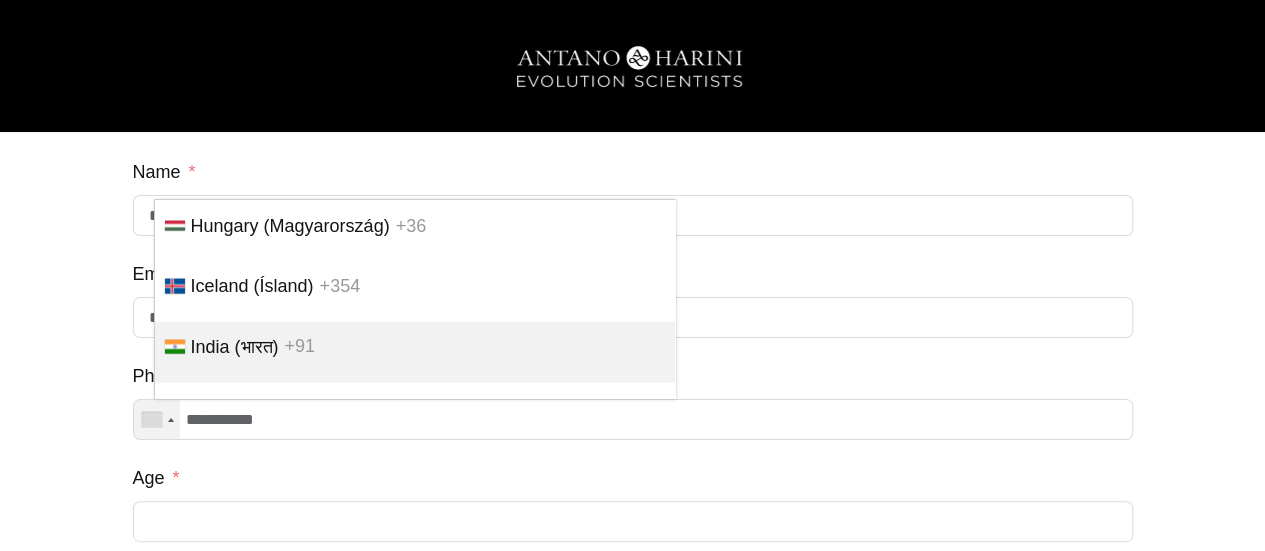click on "India (भारत)" at bounding box center (235, 347) 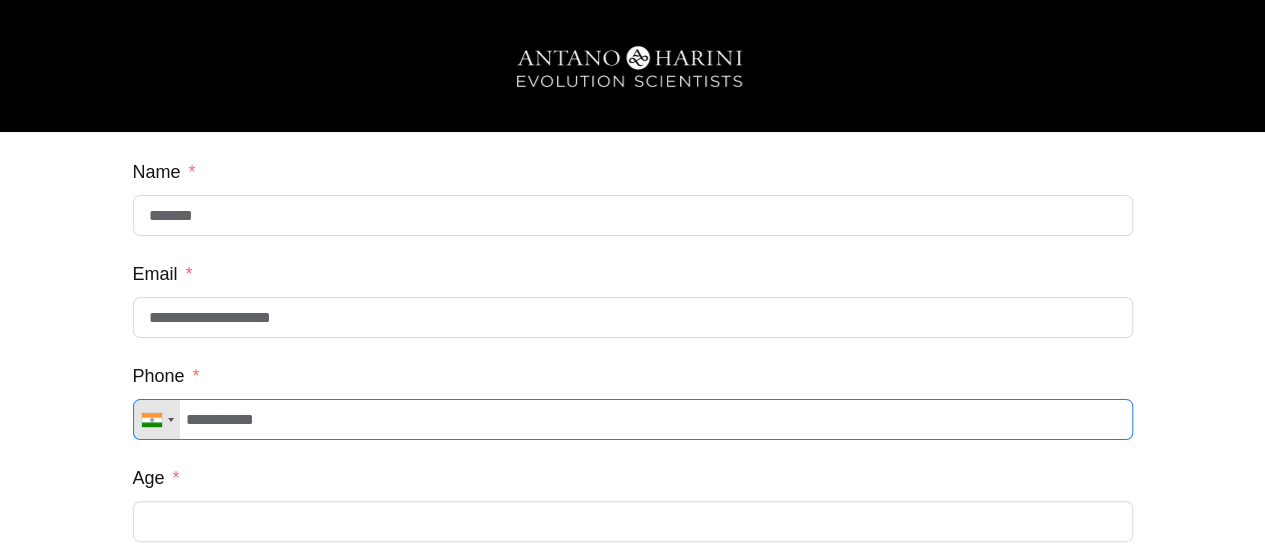 click on "**********" at bounding box center (633, 419) 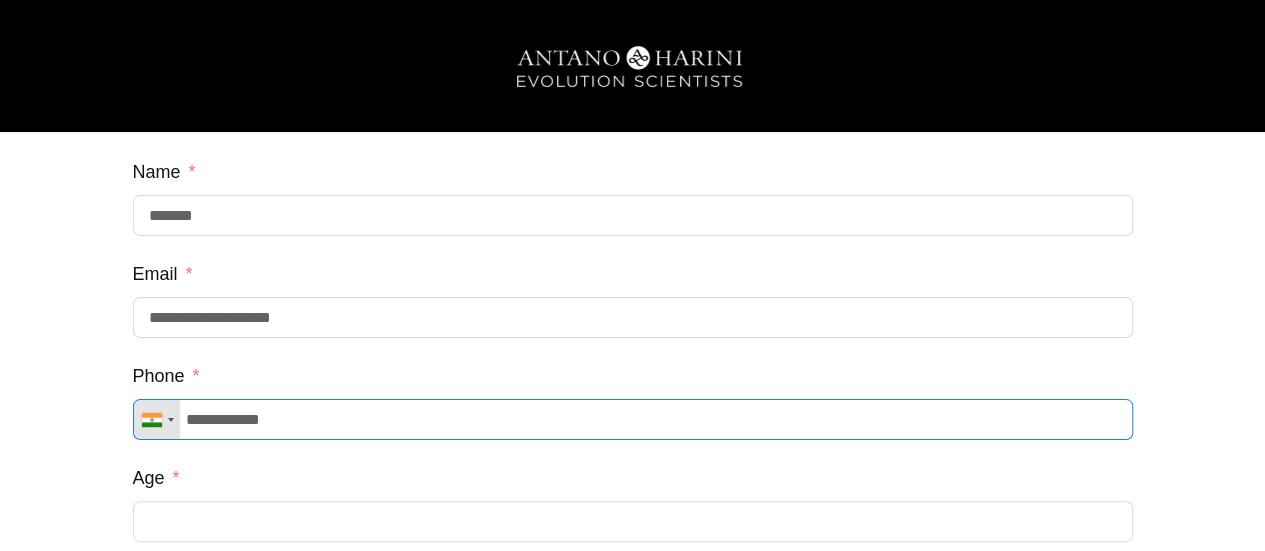 click on "**********" at bounding box center [633, 419] 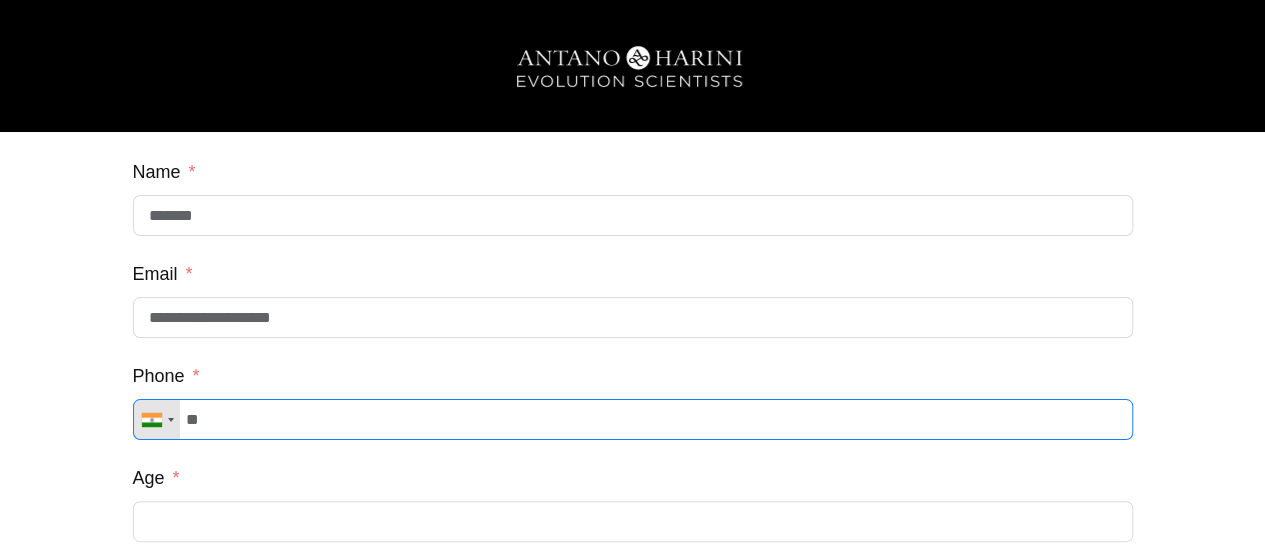 type on "*" 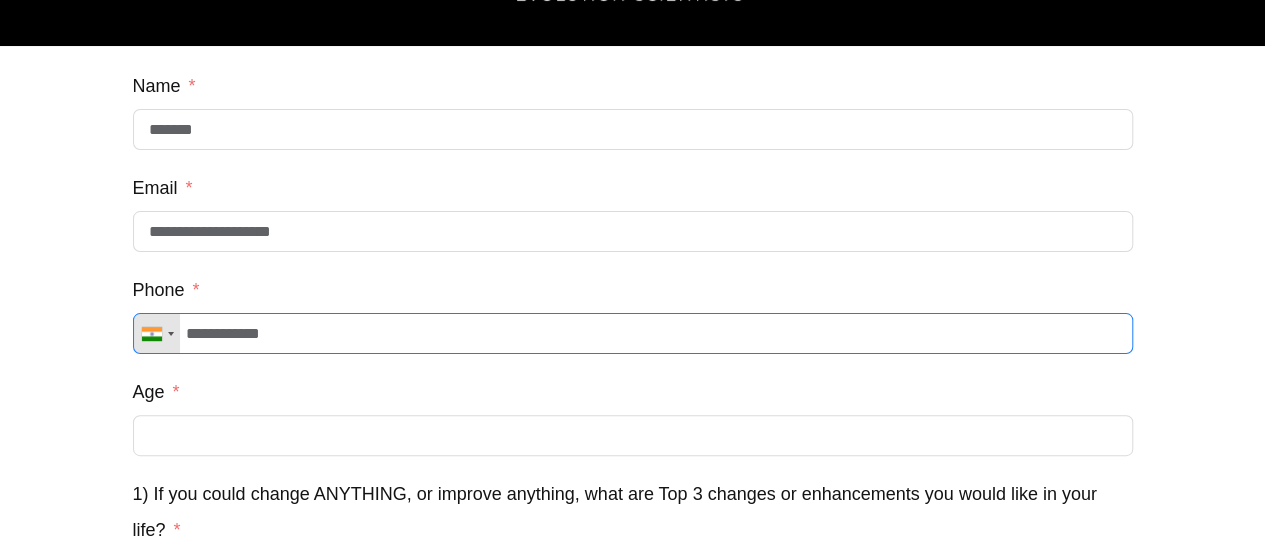 scroll, scrollTop: 87, scrollLeft: 0, axis: vertical 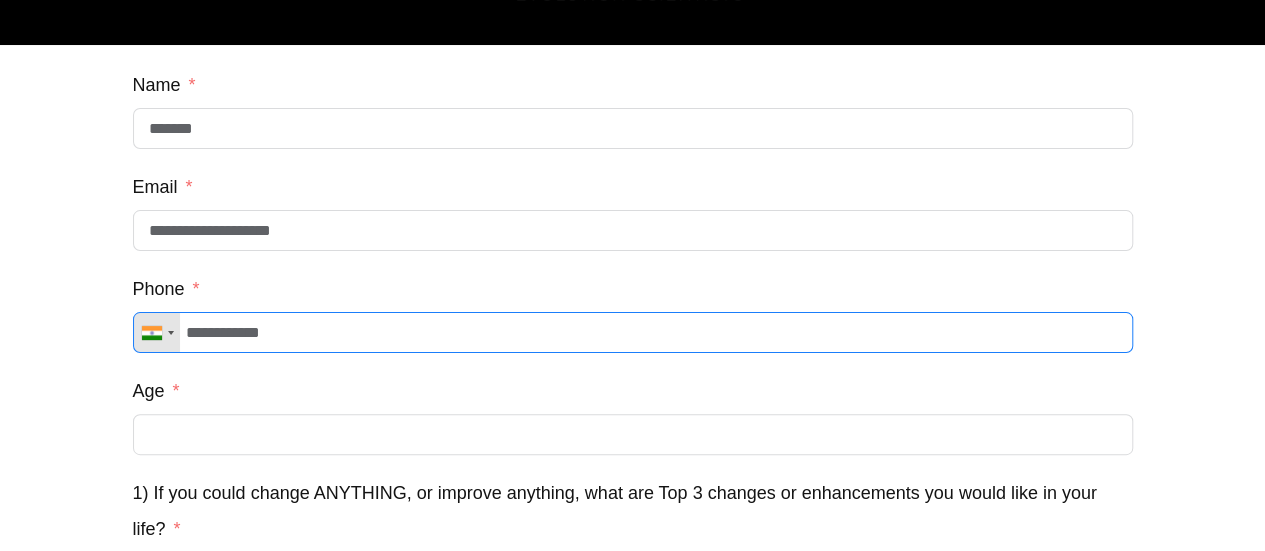 type on "**********" 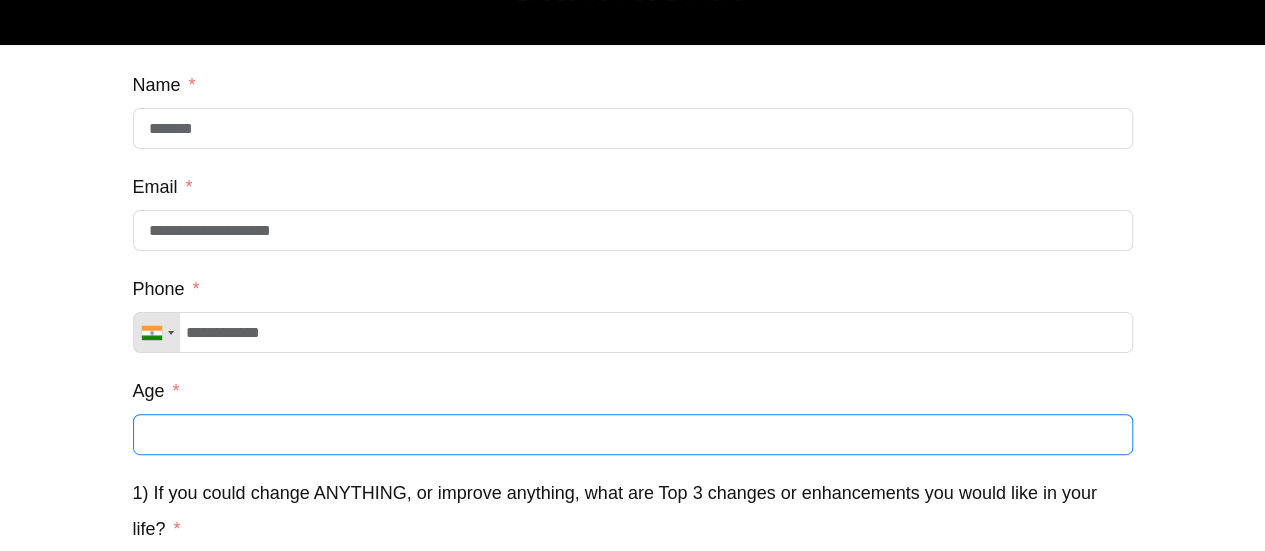 click on "Age" at bounding box center (633, 434) 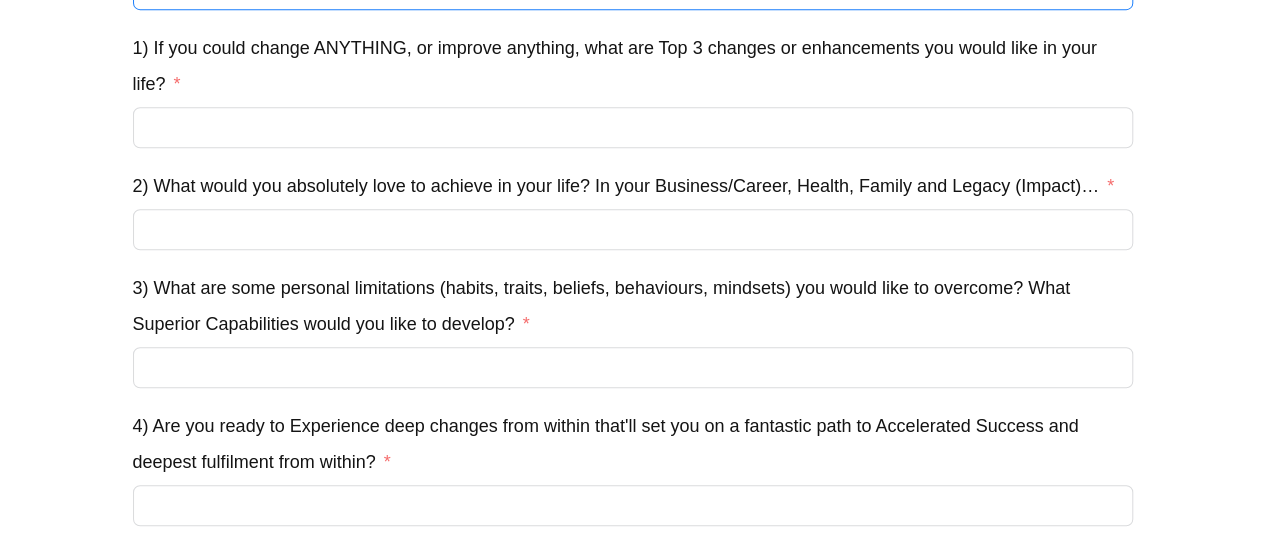 scroll, scrollTop: 539, scrollLeft: 0, axis: vertical 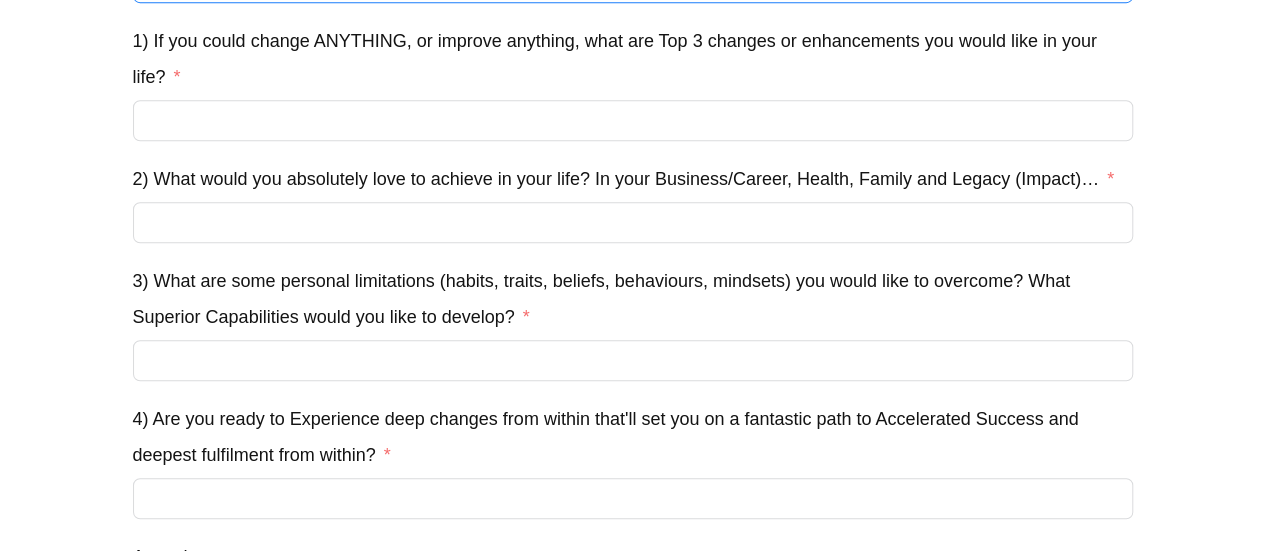type on "**" 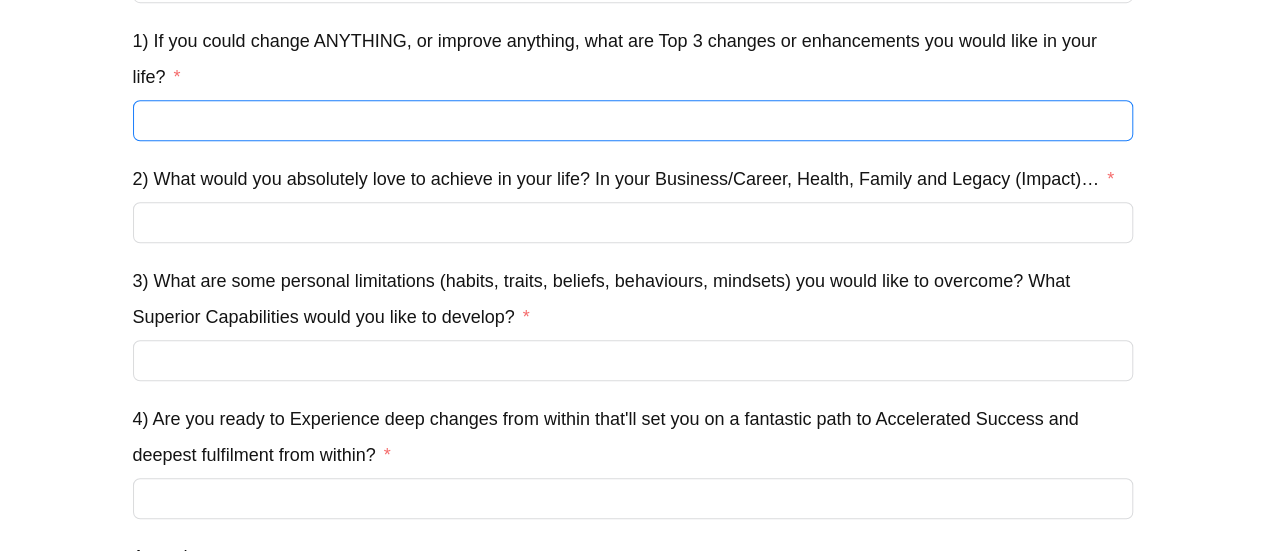 click on "1) If you could change ANYTHING, or improve anything, what are Top 3 changes or enhancements you would like in your life?" at bounding box center (633, 120) 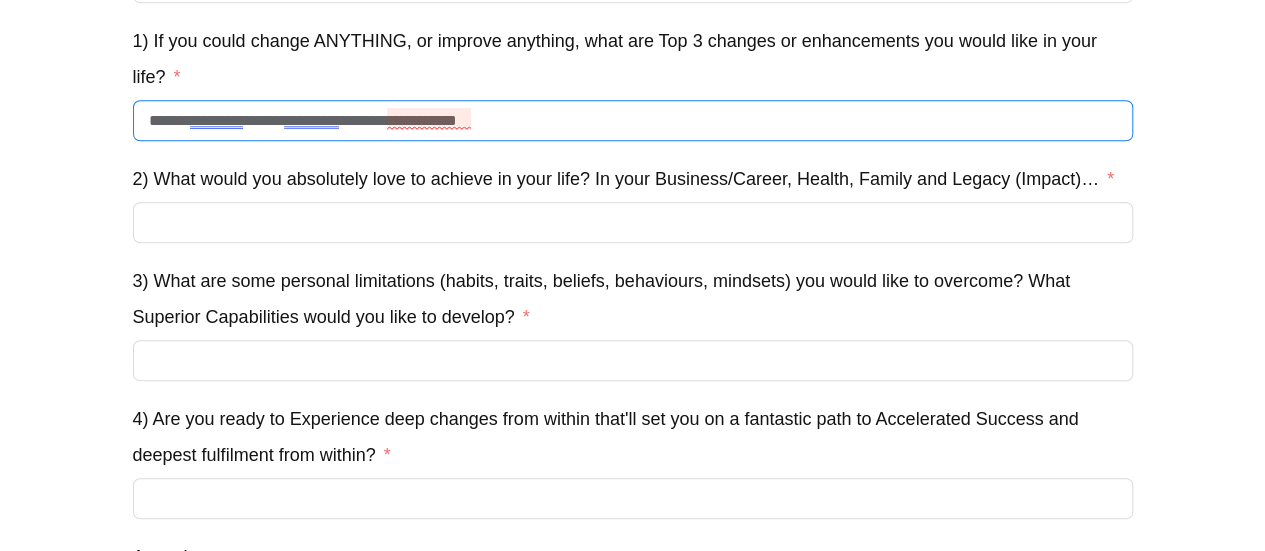 click on "**********" at bounding box center [633, 120] 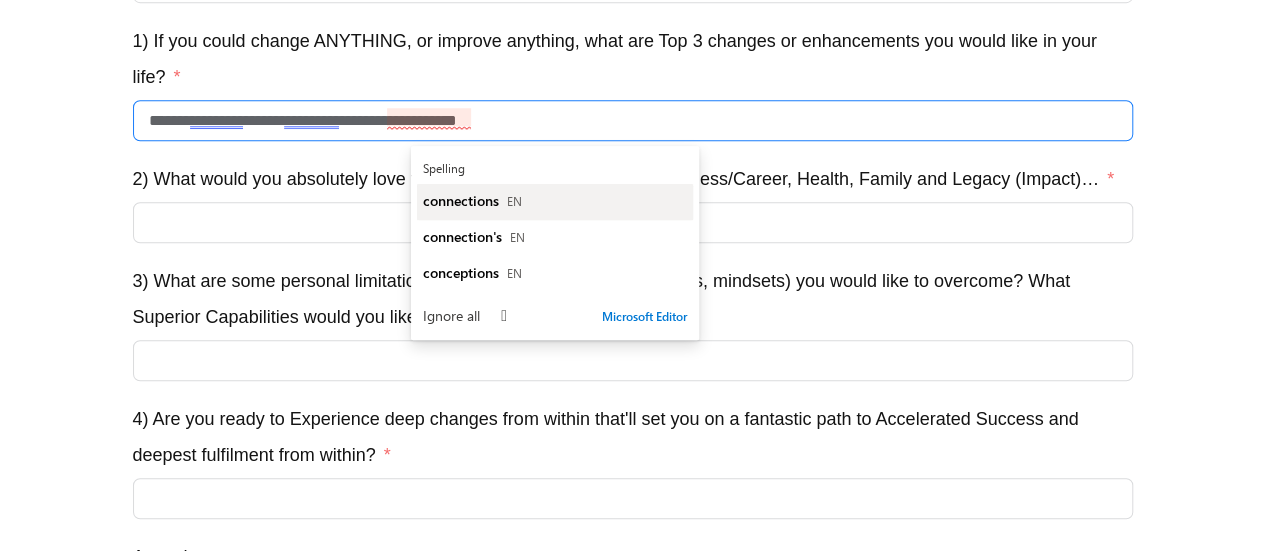 type on "**********" 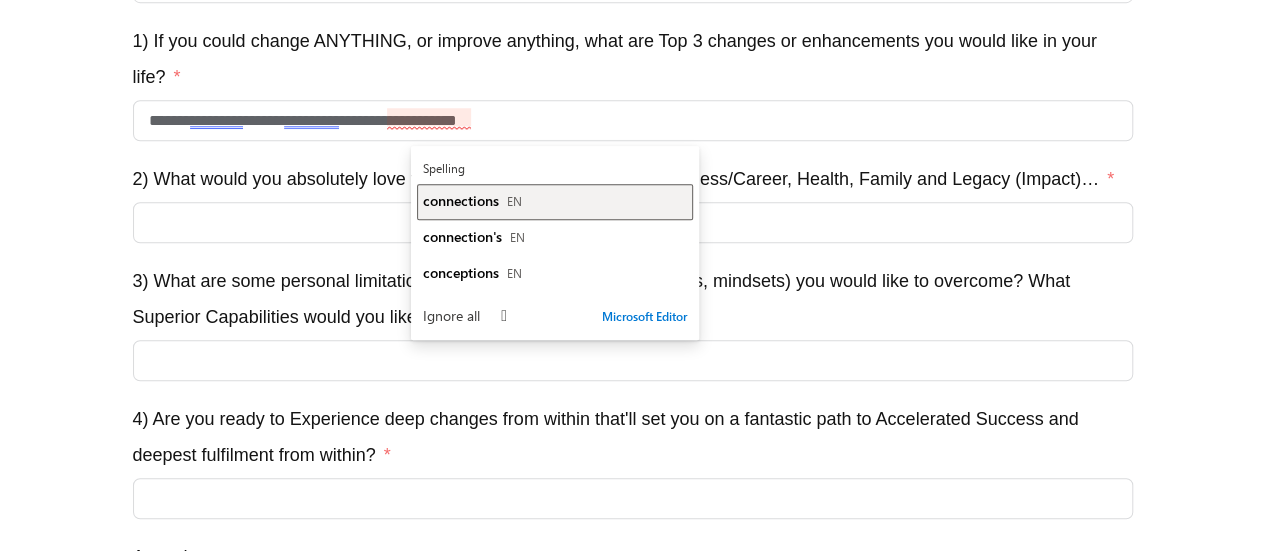 click on "connections" at bounding box center [461, 200] 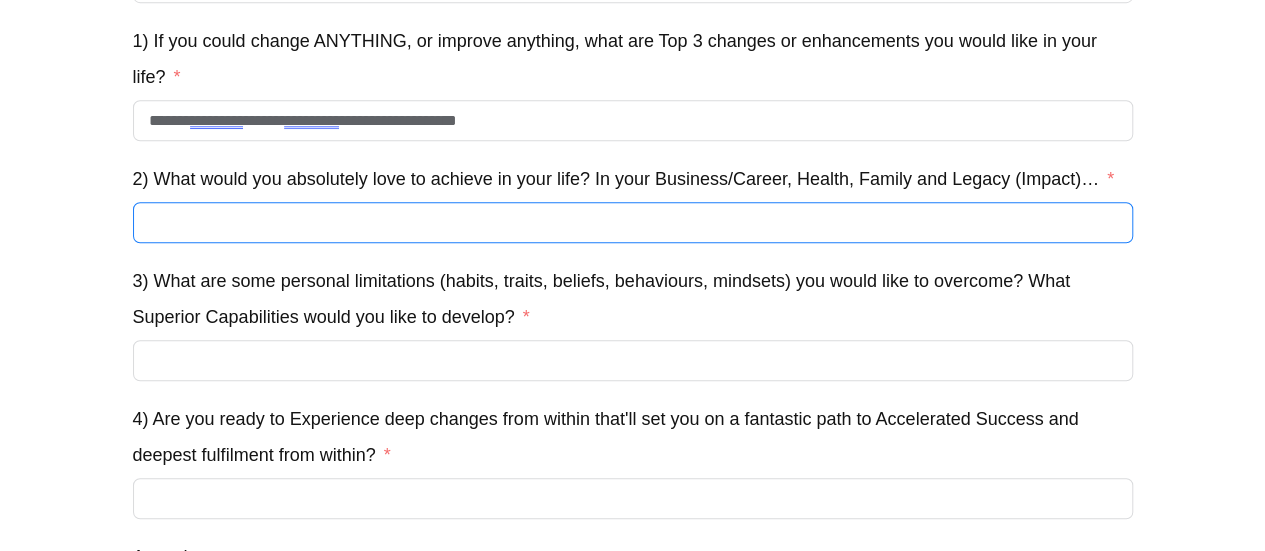 click on "2) What would you absolutely love to achieve in your life? In your Business/Career, Health, Family and Legacy (Impact)…" at bounding box center [633, 222] 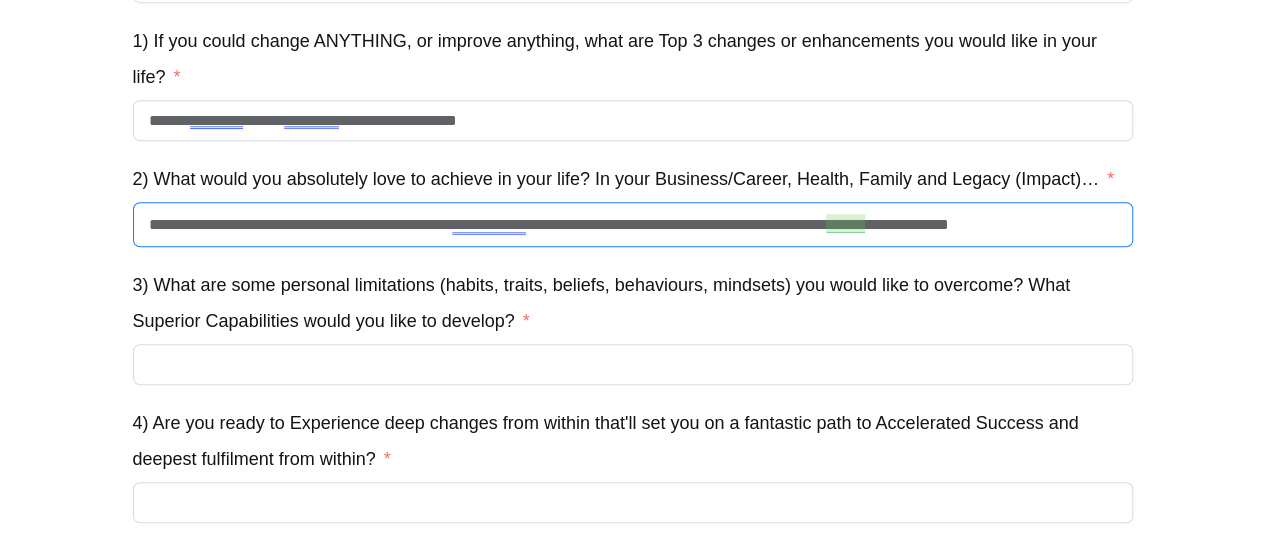 scroll, scrollTop: 0, scrollLeft: 6, axis: horizontal 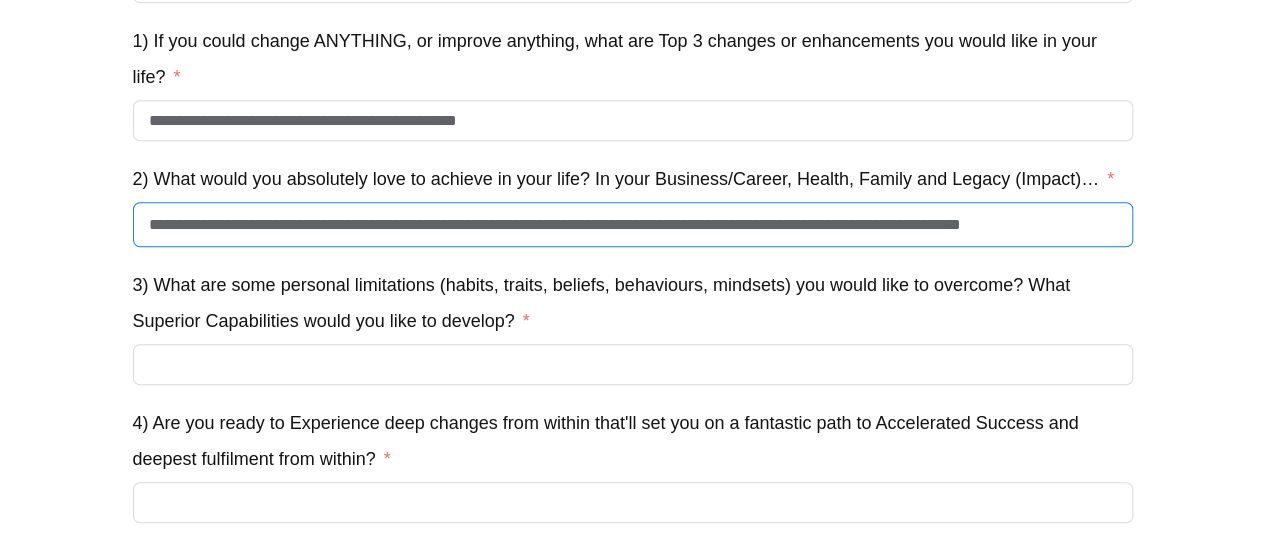 type on "**********" 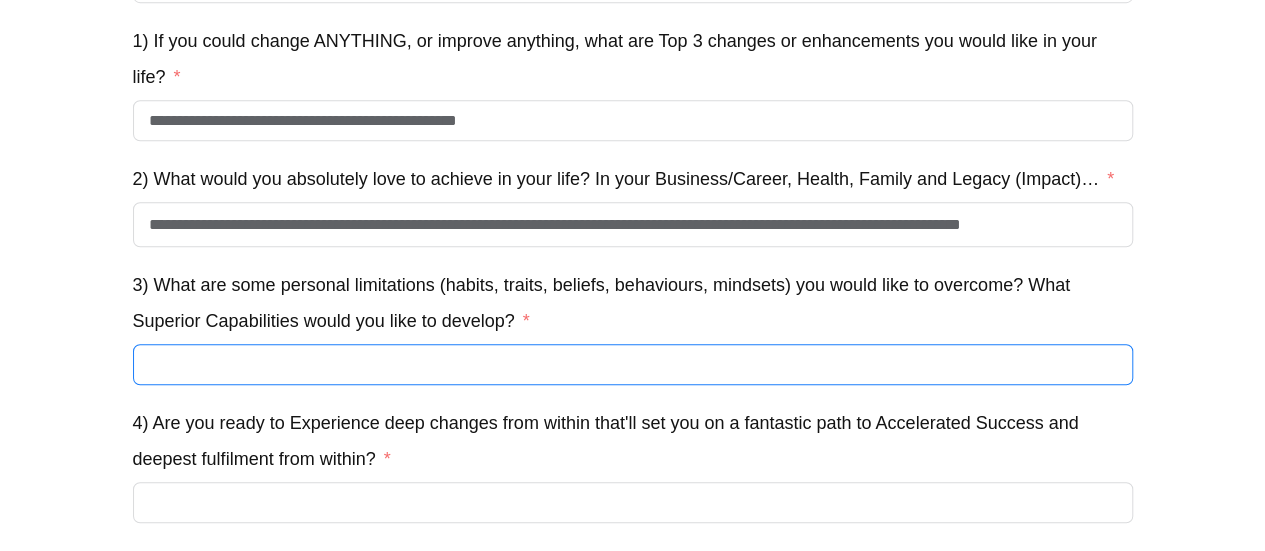 click on "3) What are some personal limitations (habits, traits, beliefs, behaviours, mindsets) you would like to overcome? What Superior Capabilities would you like to develop?" at bounding box center (633, 364) 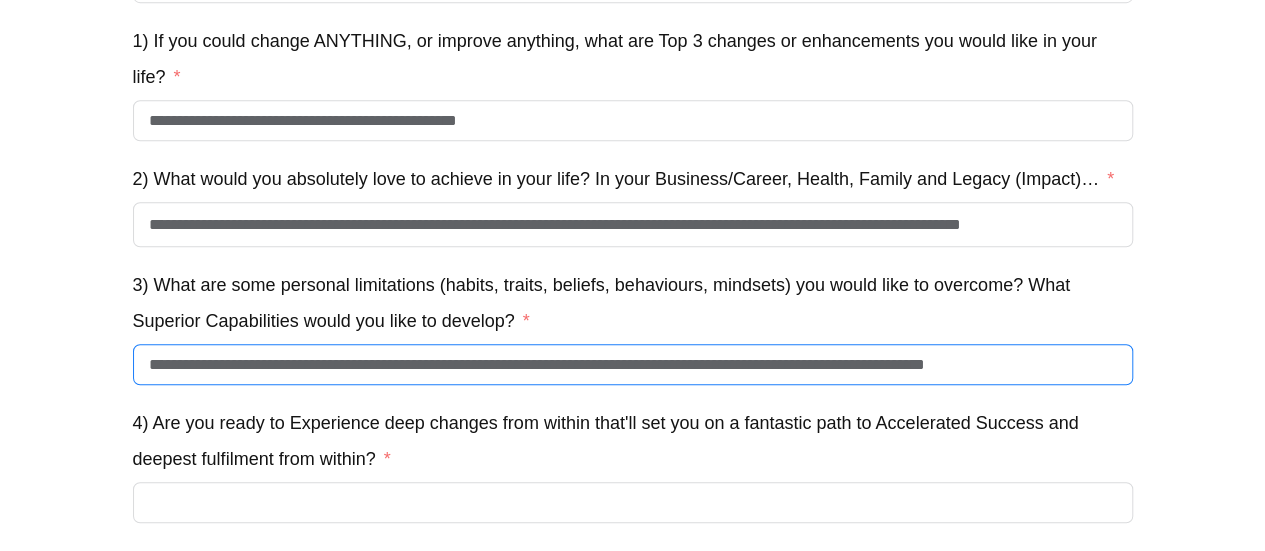 click on "**********" at bounding box center (633, 364) 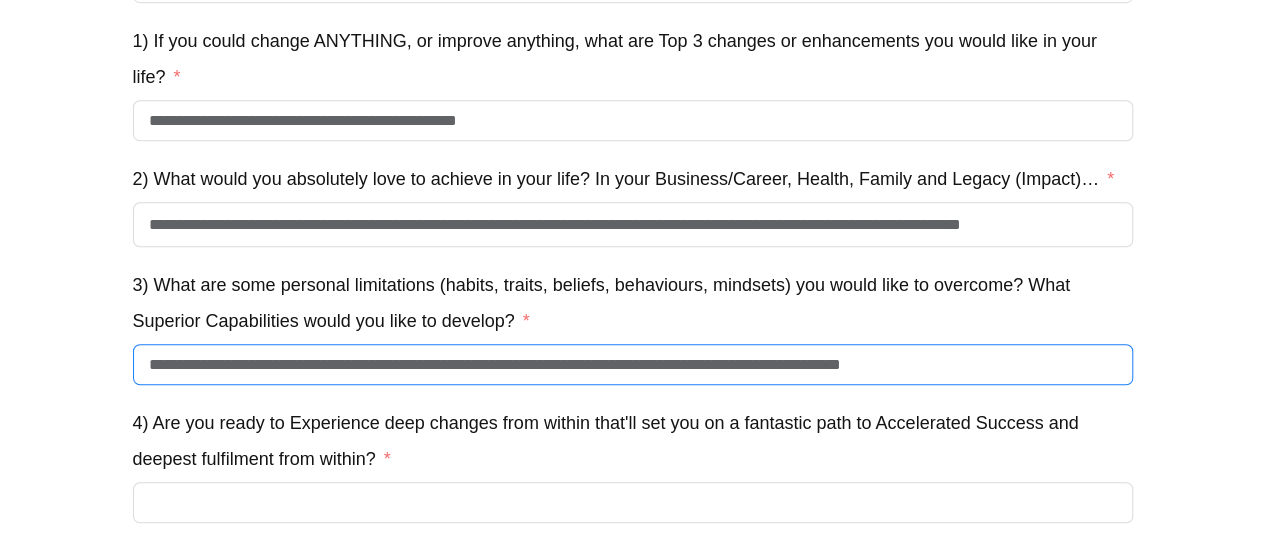 click on "**********" at bounding box center [633, 364] 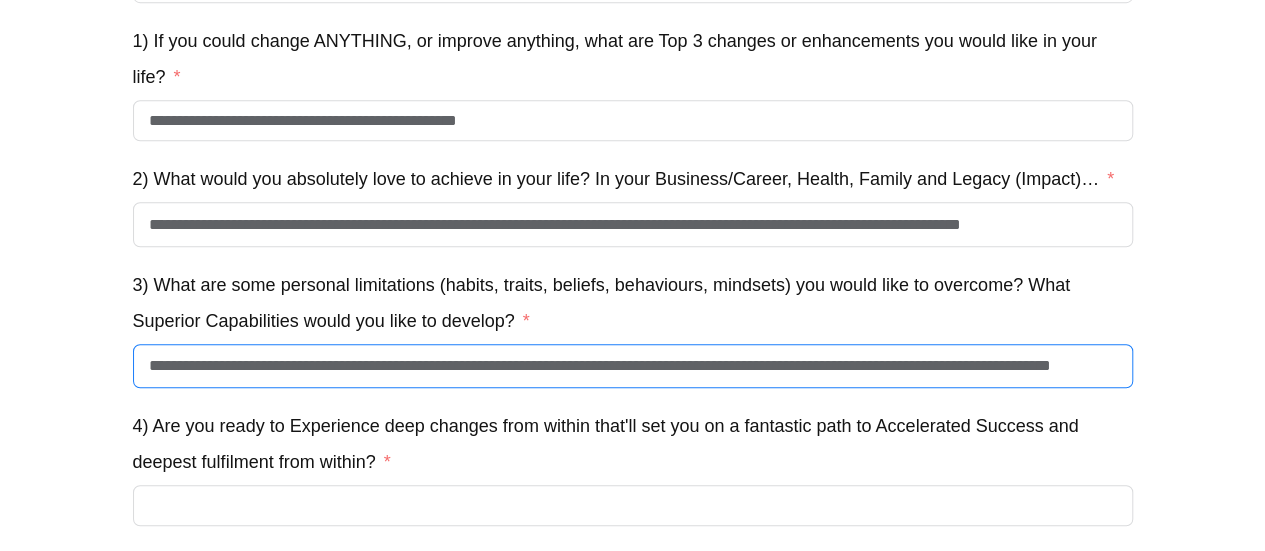 scroll, scrollTop: 0, scrollLeft: 44, axis: horizontal 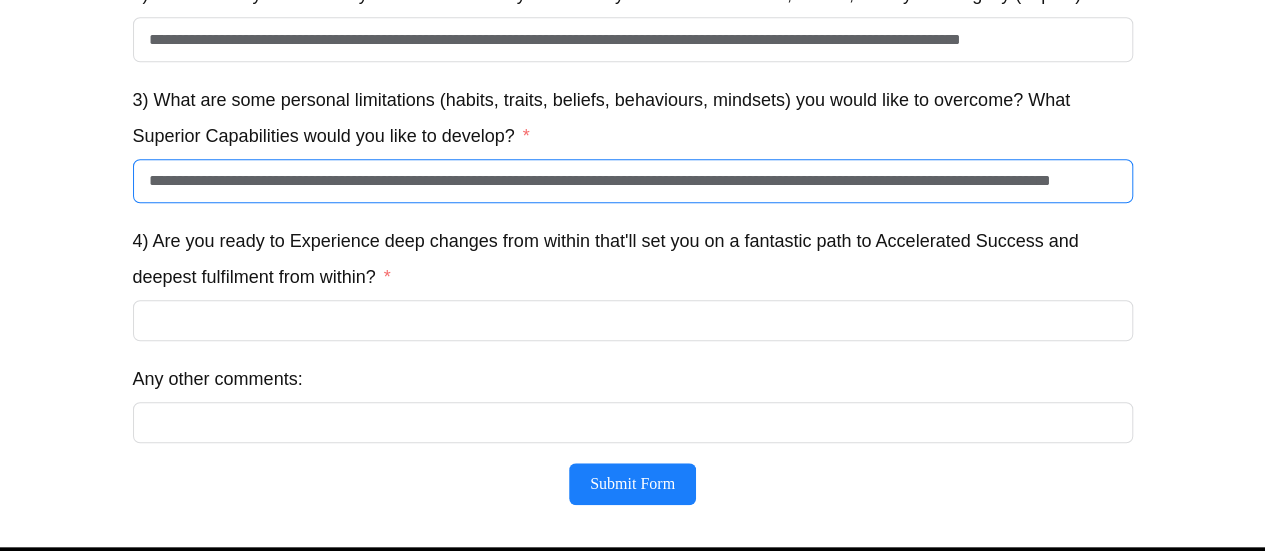type on "**********" 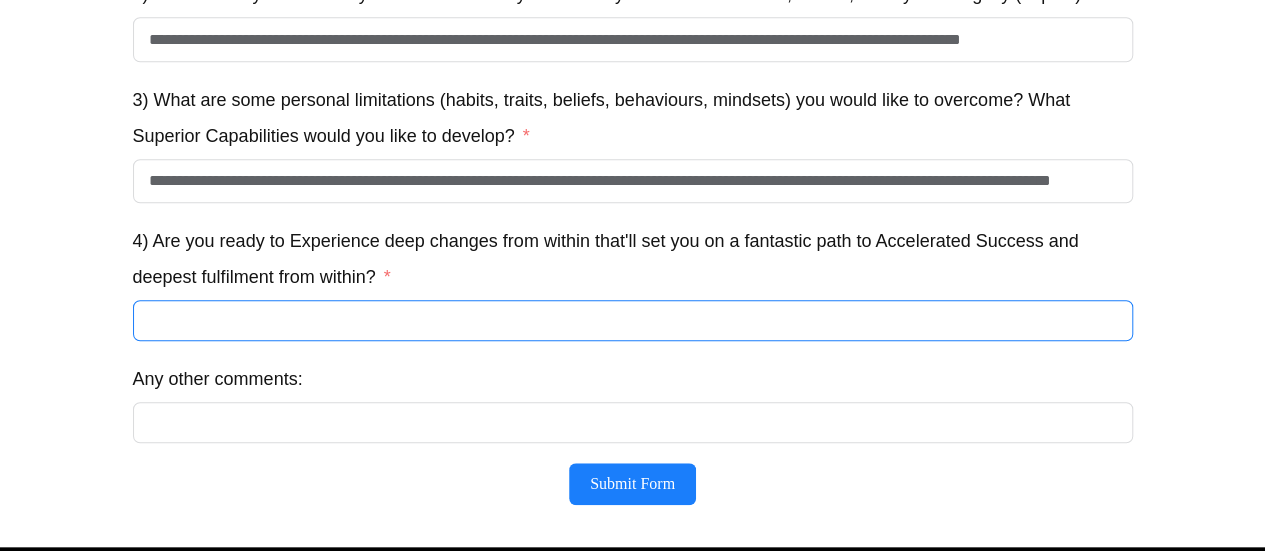 scroll, scrollTop: 0, scrollLeft: 0, axis: both 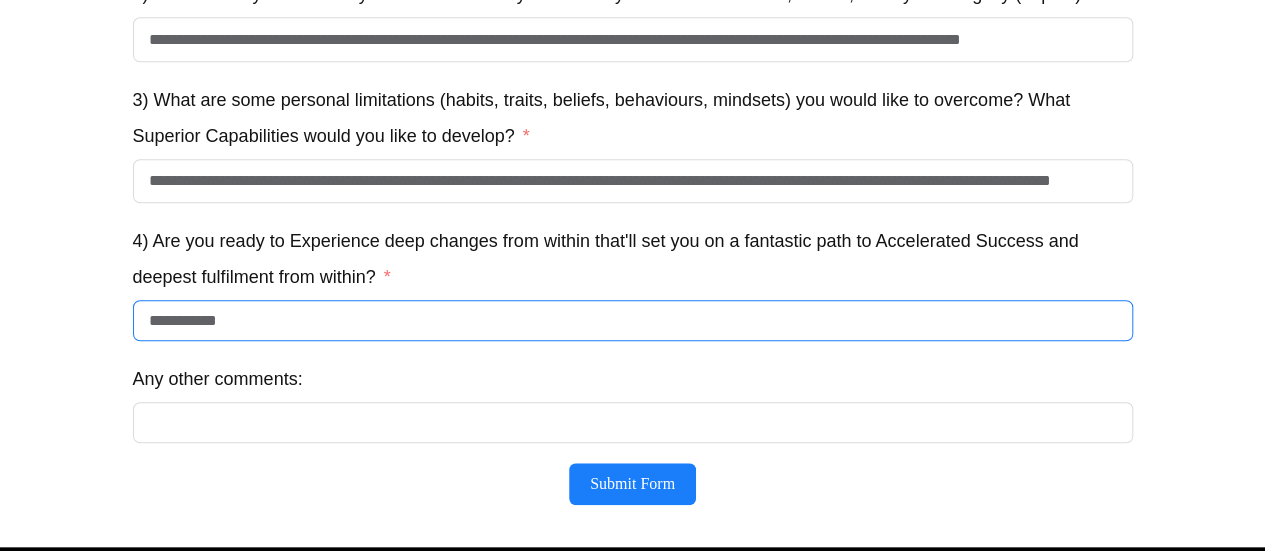 type on "**********" 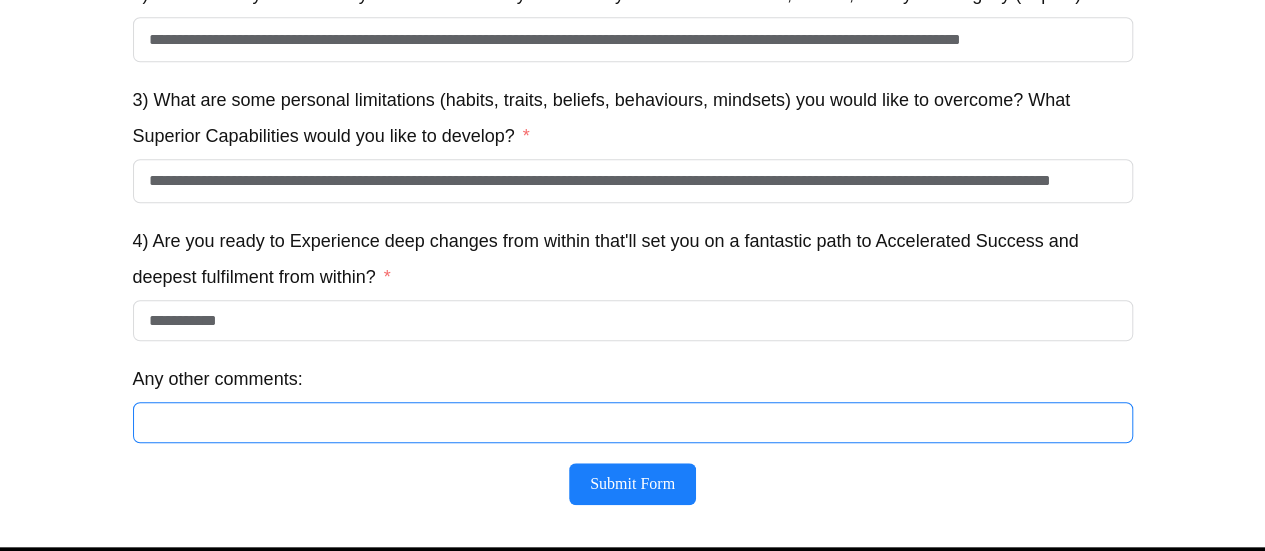 click on "Any other comments:" at bounding box center [633, 422] 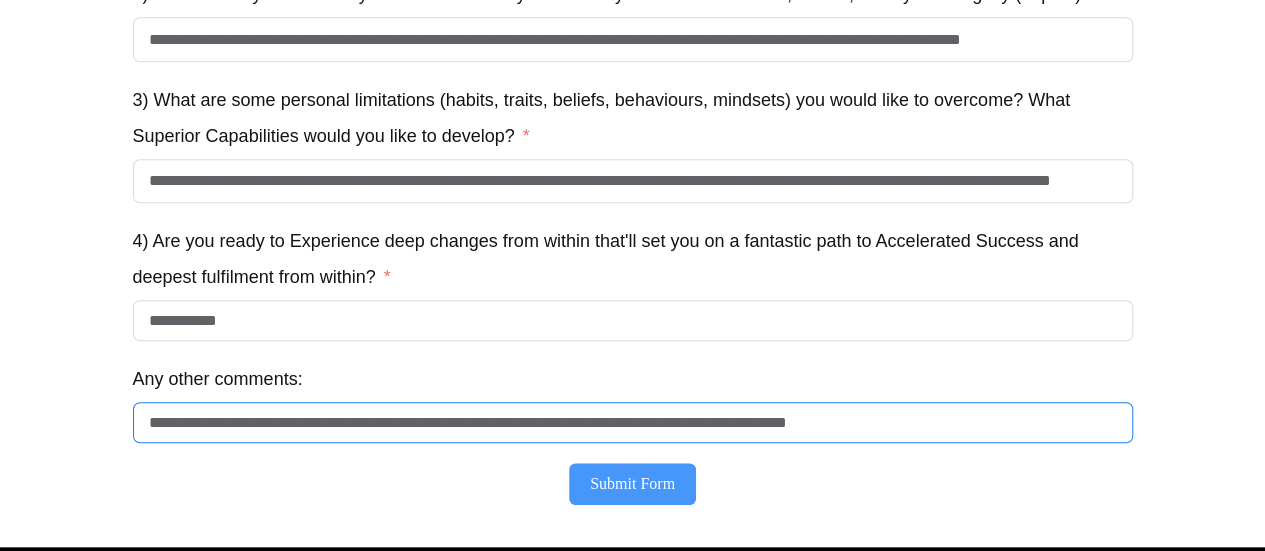 type on "**********" 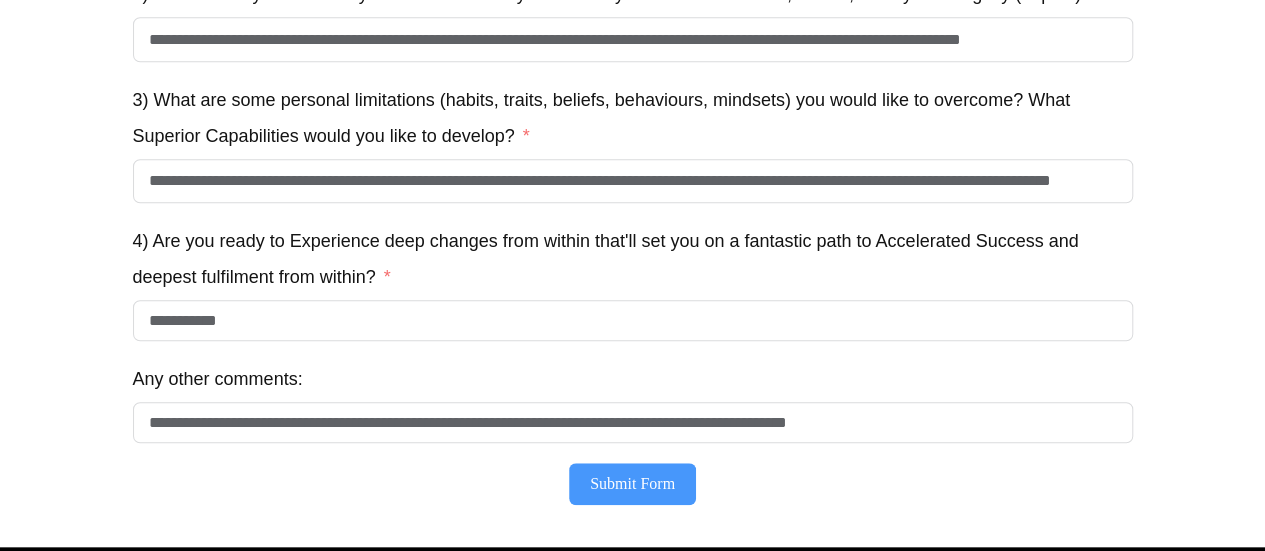 drag, startPoint x: 616, startPoint y: 512, endPoint x: 606, endPoint y: 504, distance: 12.806249 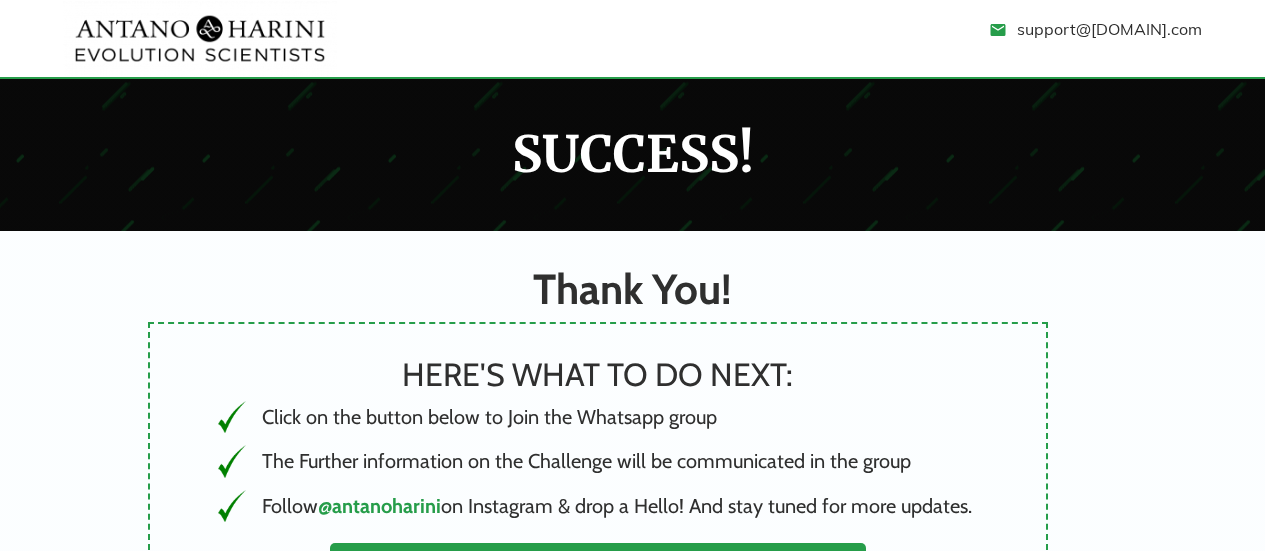 scroll, scrollTop: 355, scrollLeft: 0, axis: vertical 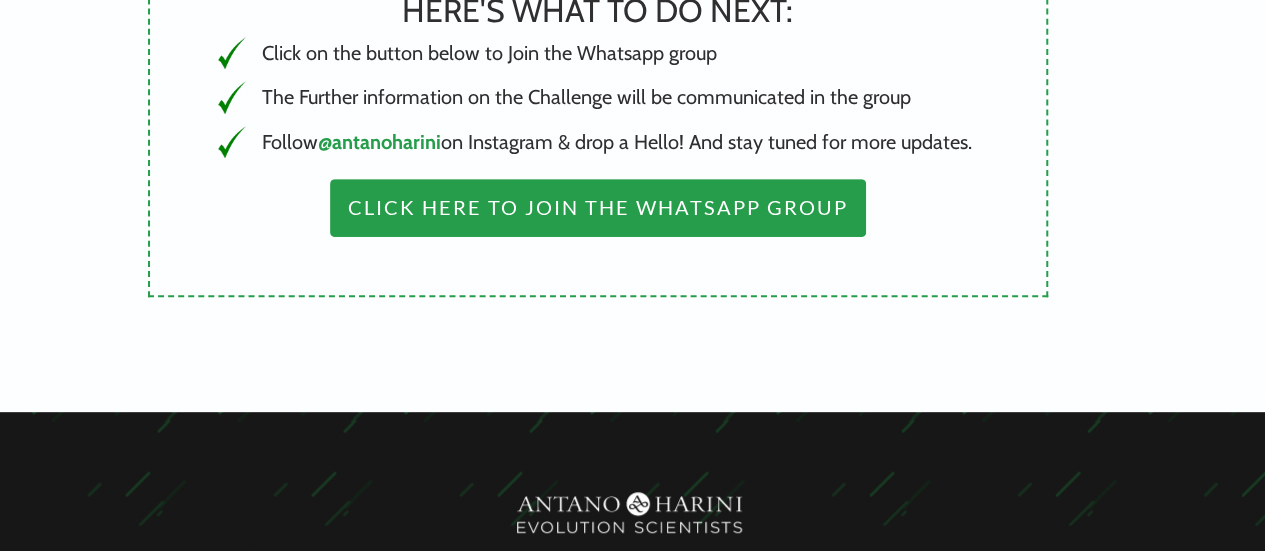 click on "Click Here to Join the Whatsapp Group" at bounding box center [598, 208] 